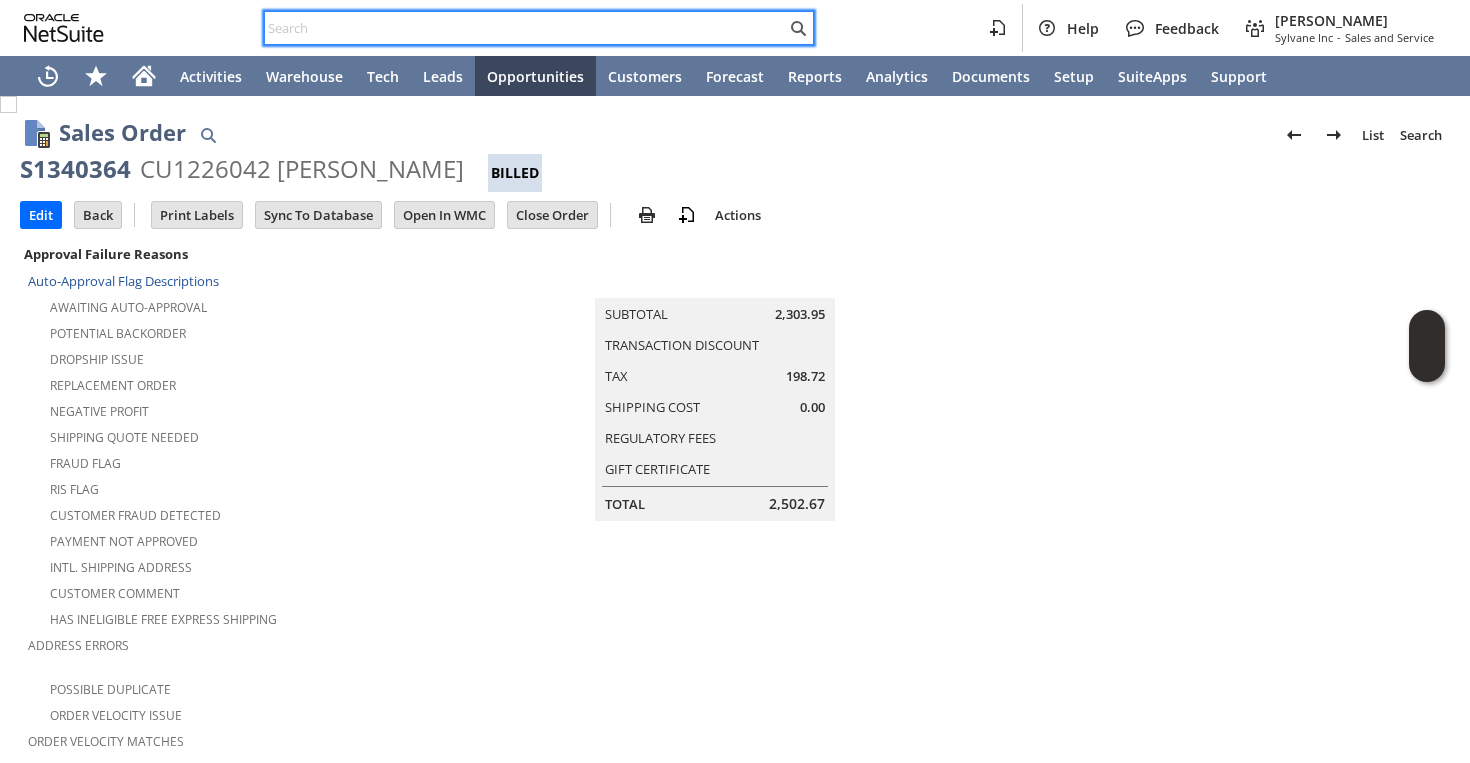 scroll, scrollTop: 0, scrollLeft: 0, axis: both 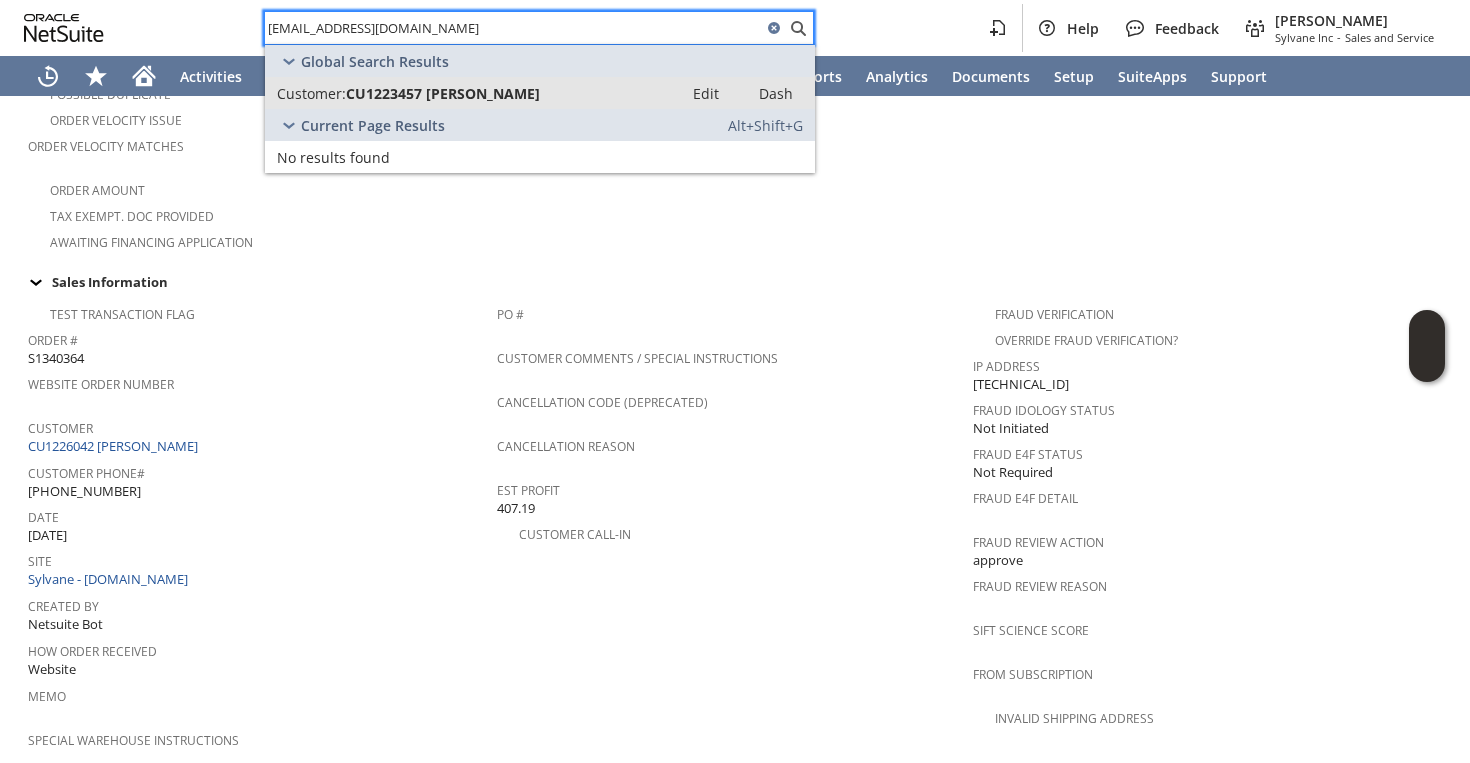 type on "captainhm@hotmail.com" 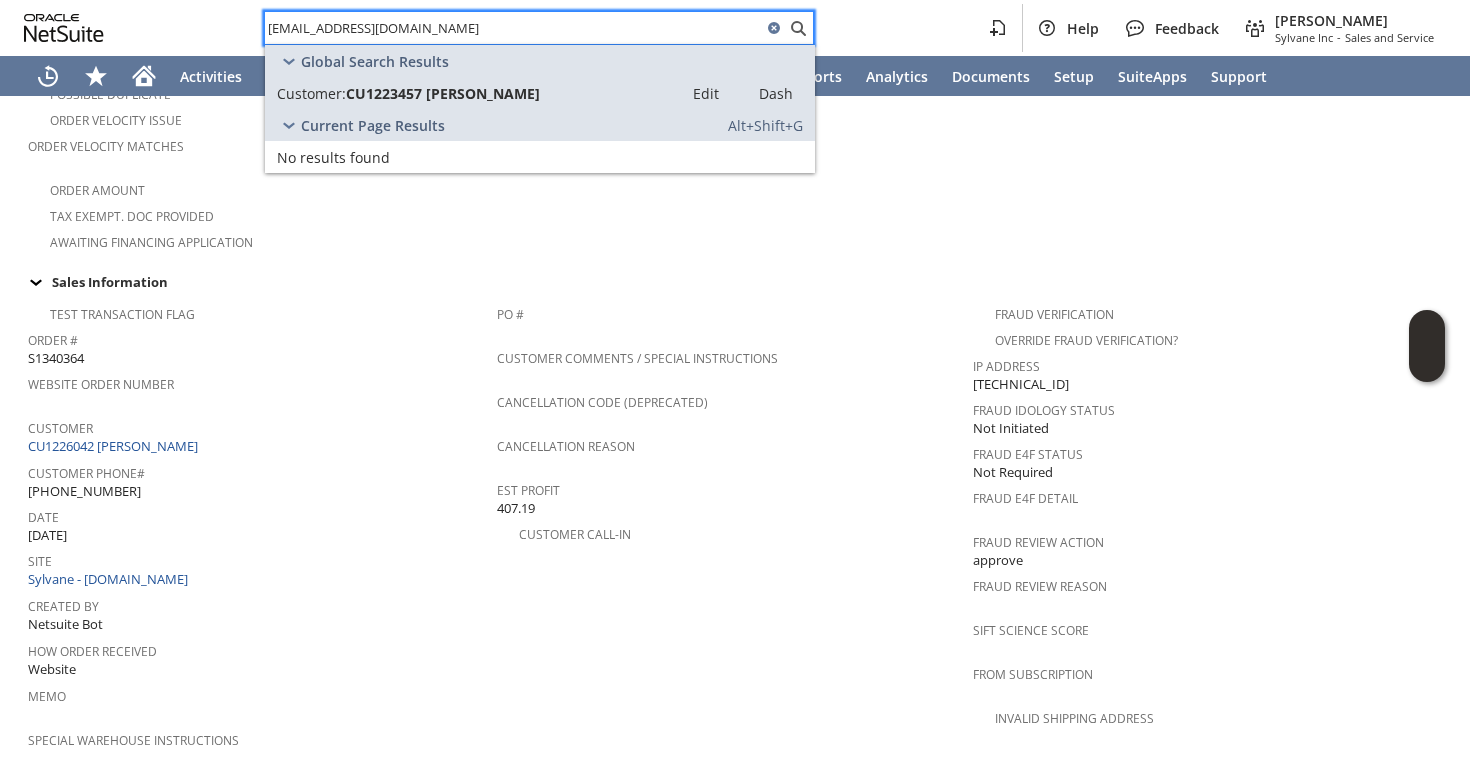 scroll, scrollTop: 1325, scrollLeft: 0, axis: vertical 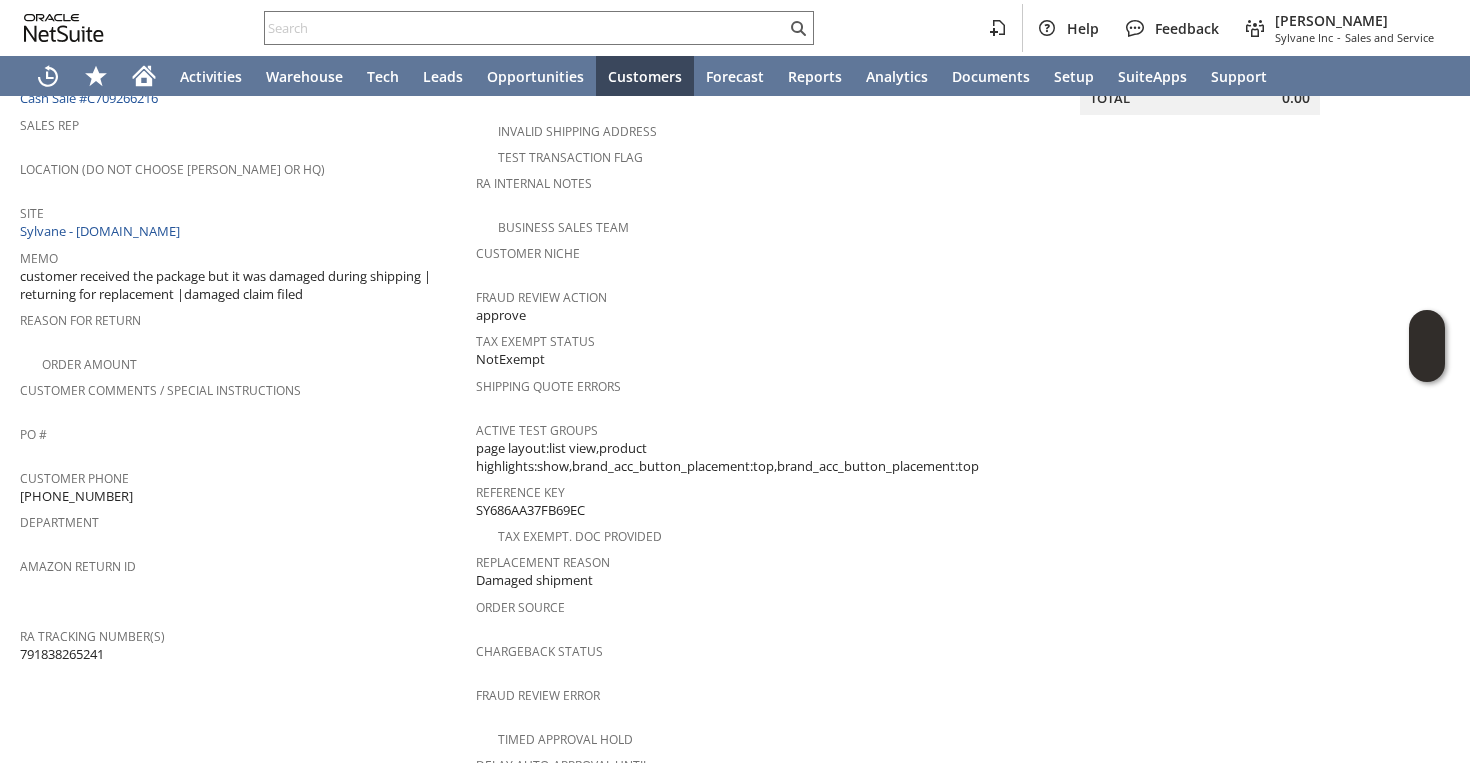 click on "791838265241" at bounding box center (62, 654) 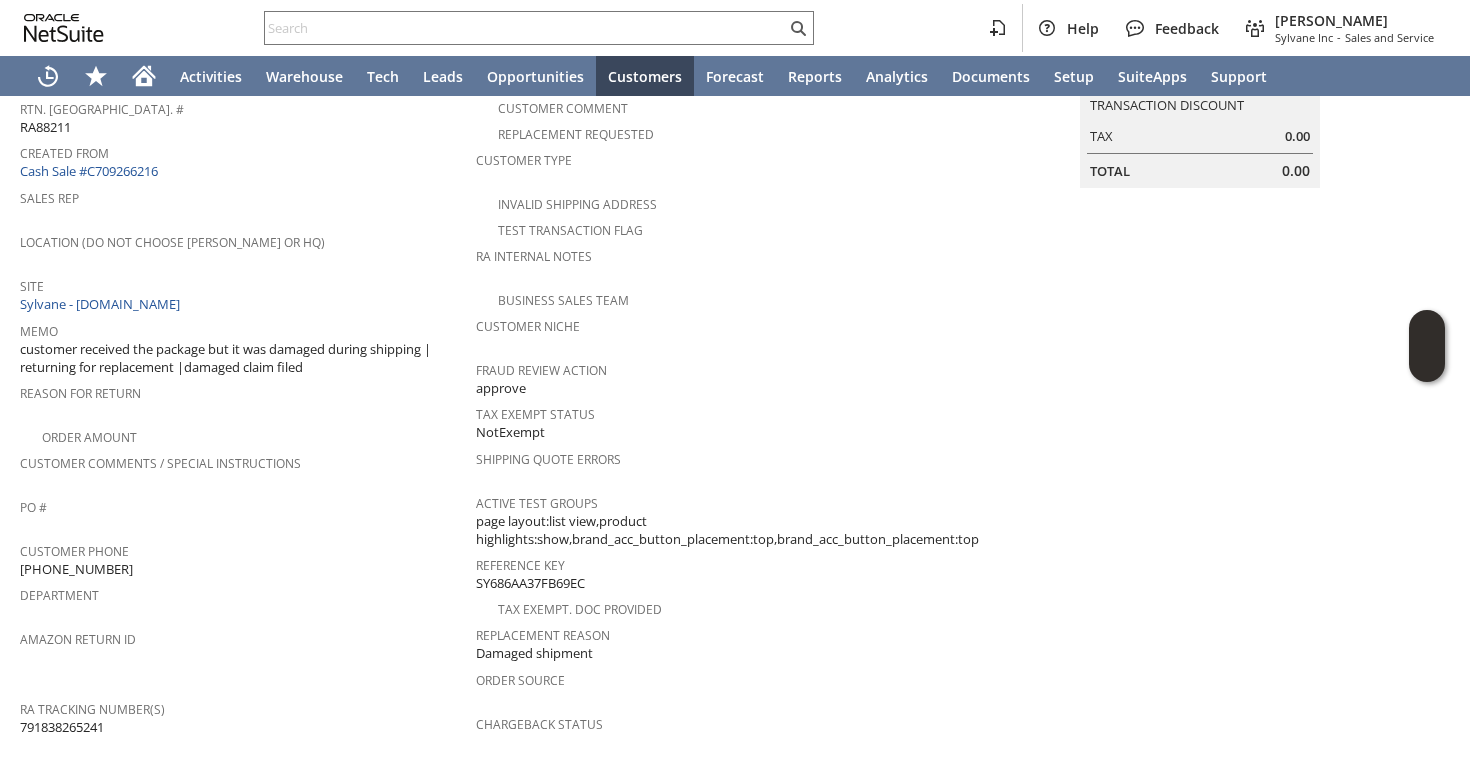 scroll, scrollTop: 37, scrollLeft: 0, axis: vertical 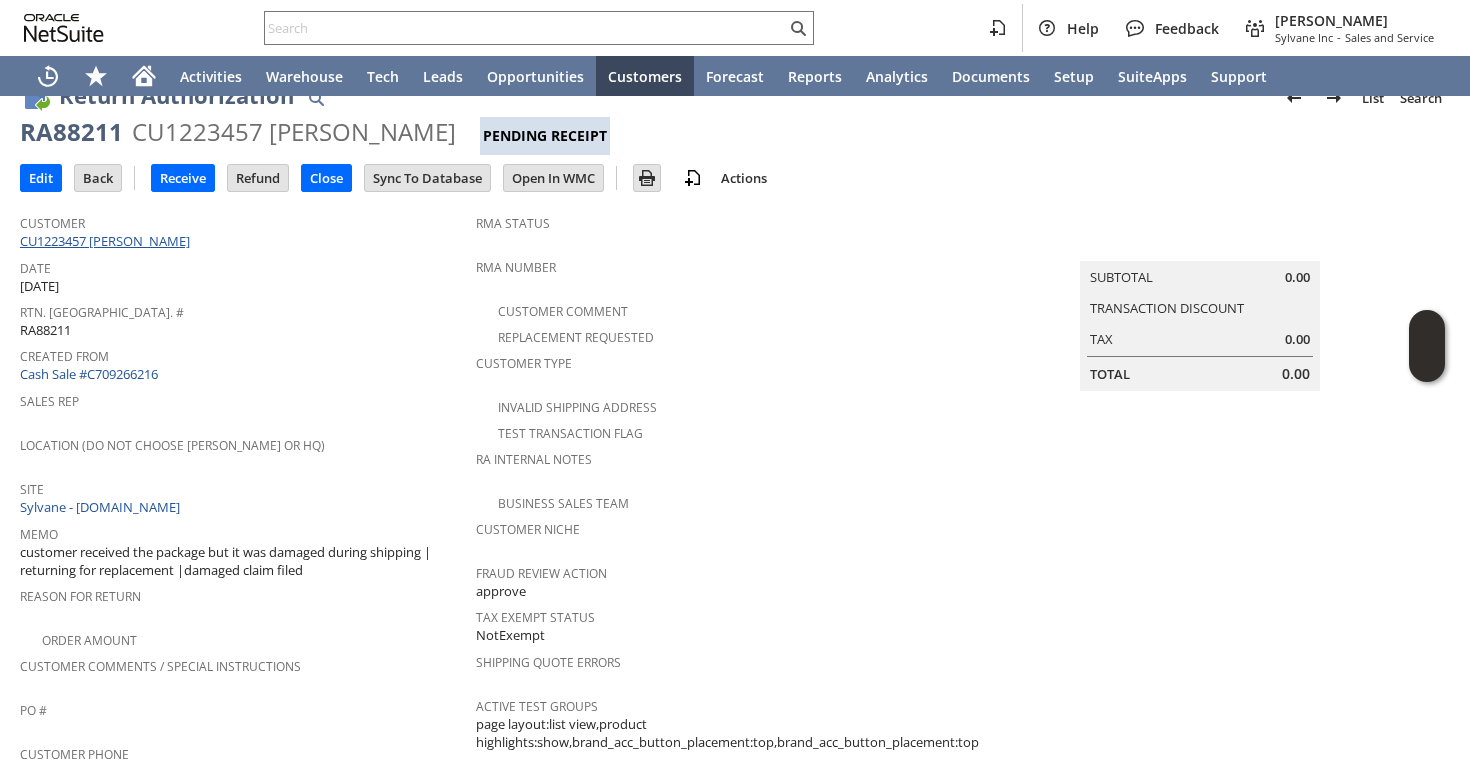 click on "CU1223457 Deborah A Kahler" at bounding box center [107, 241] 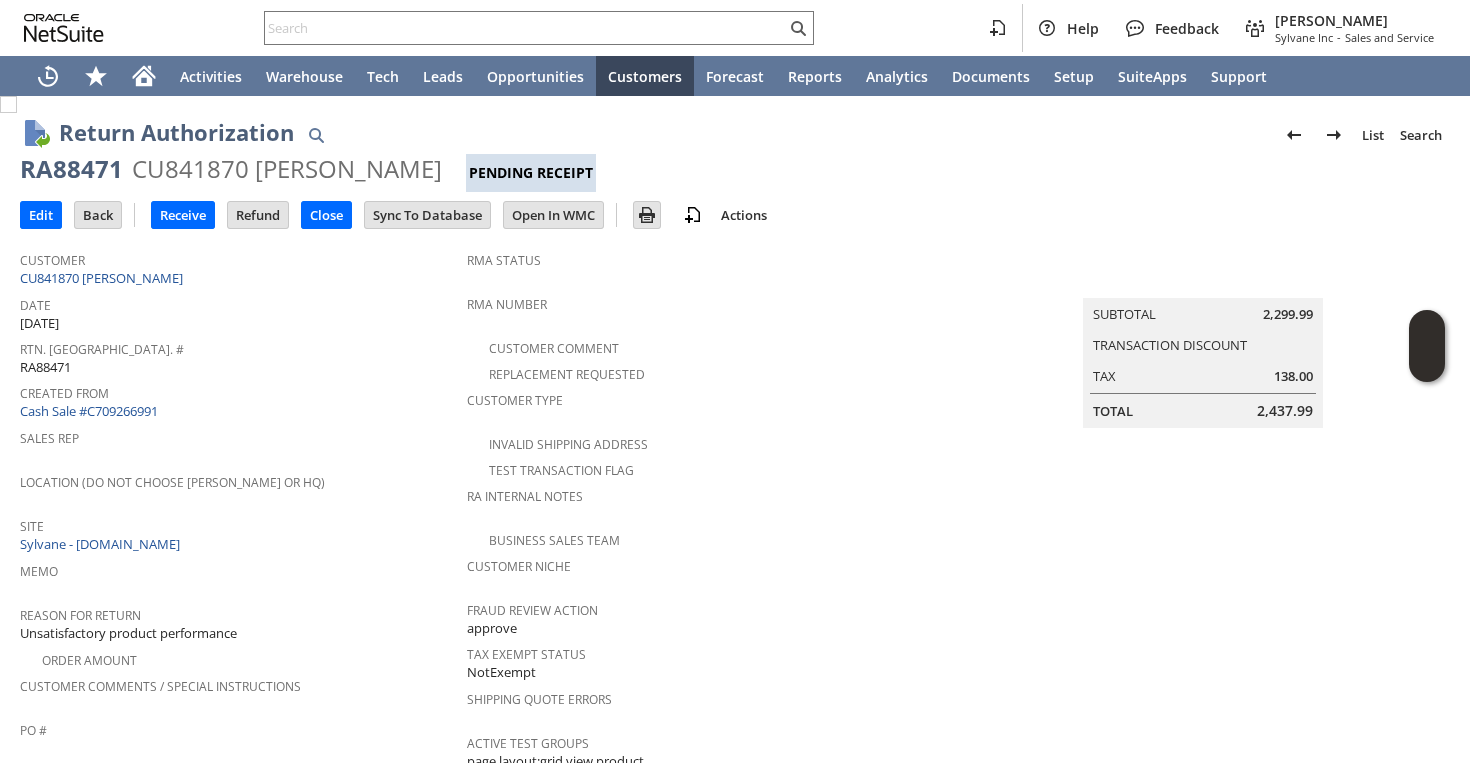 scroll, scrollTop: 0, scrollLeft: 0, axis: both 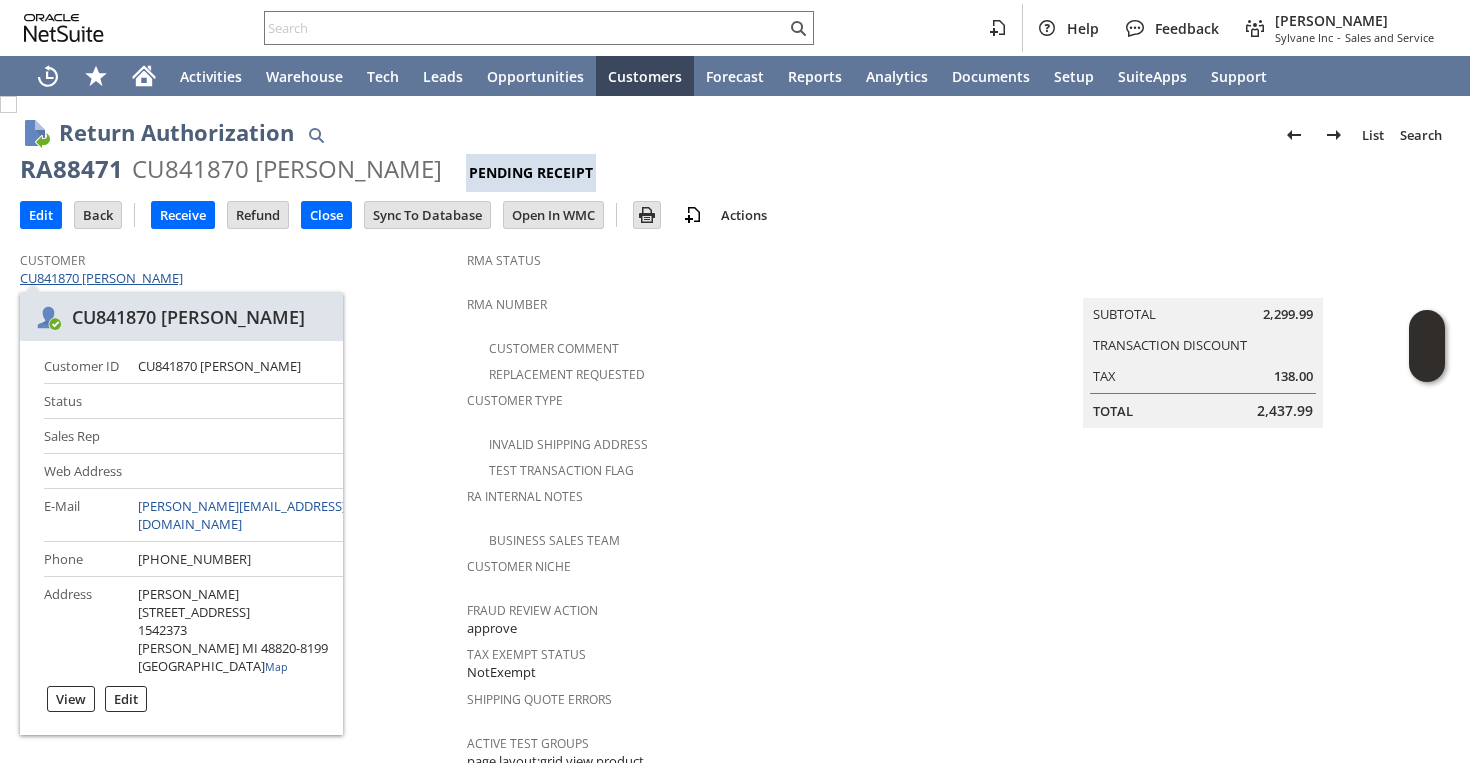 click on "CU841870 [PERSON_NAME]" at bounding box center [104, 278] 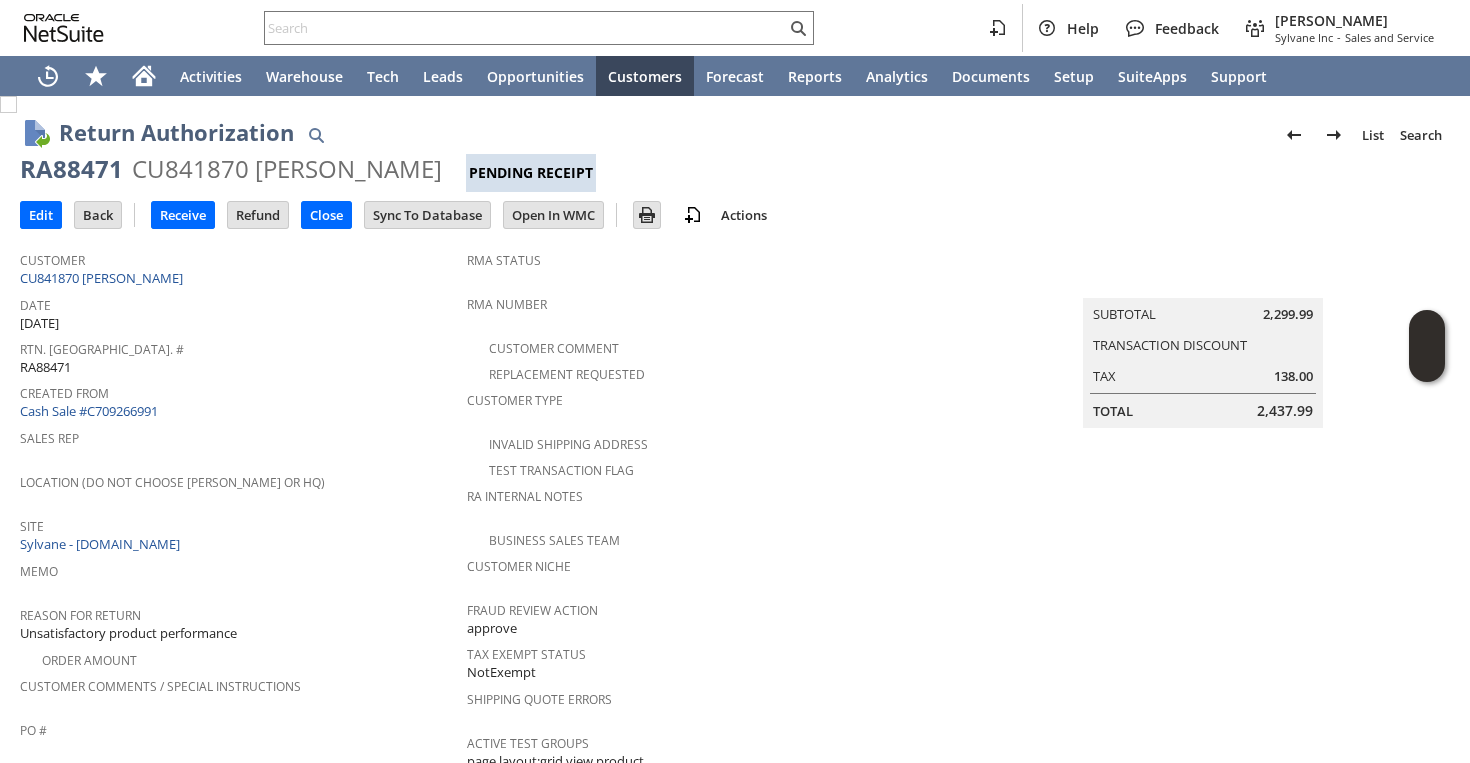 click on "Location (Do Not Choose [PERSON_NAME] or HQ)" at bounding box center (238, 479) 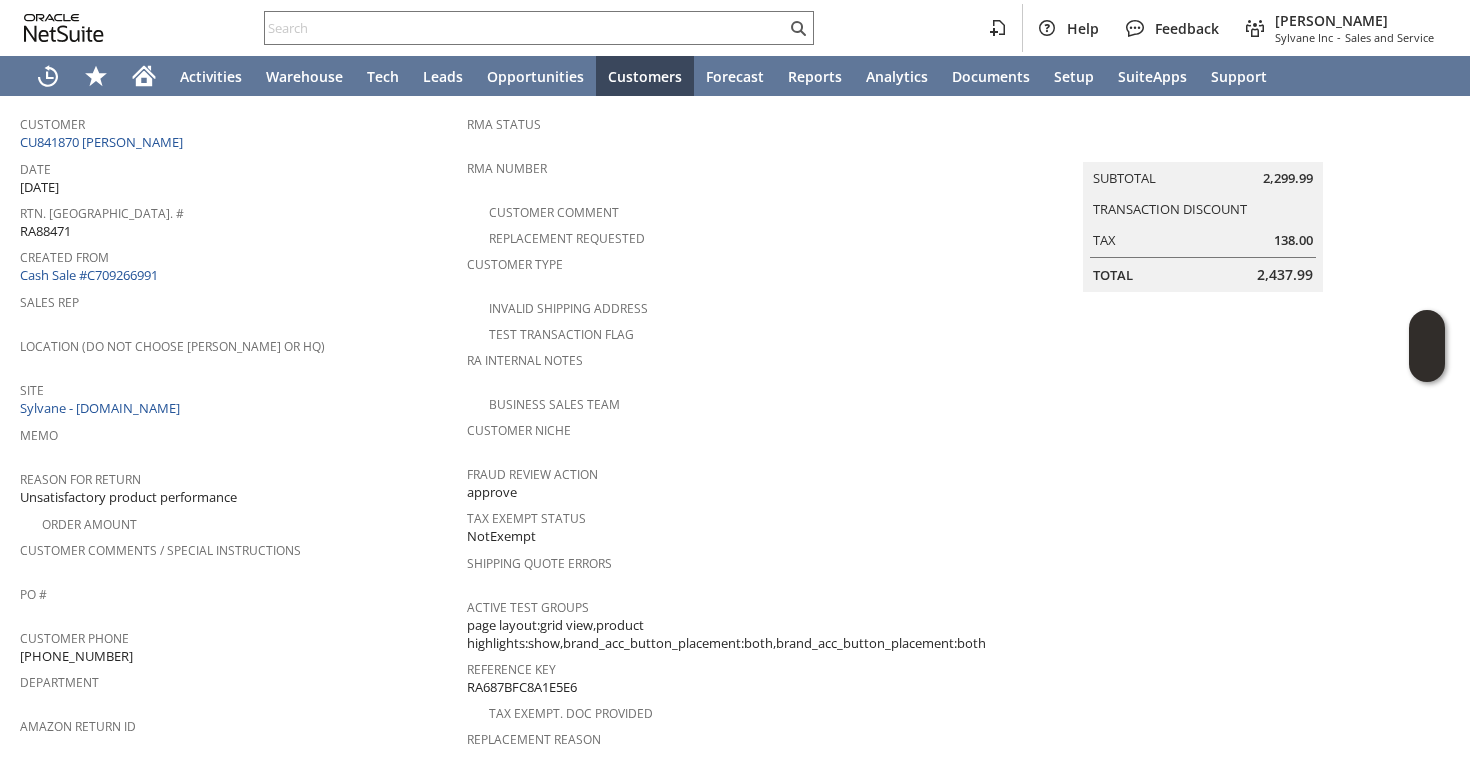 scroll, scrollTop: 220, scrollLeft: 0, axis: vertical 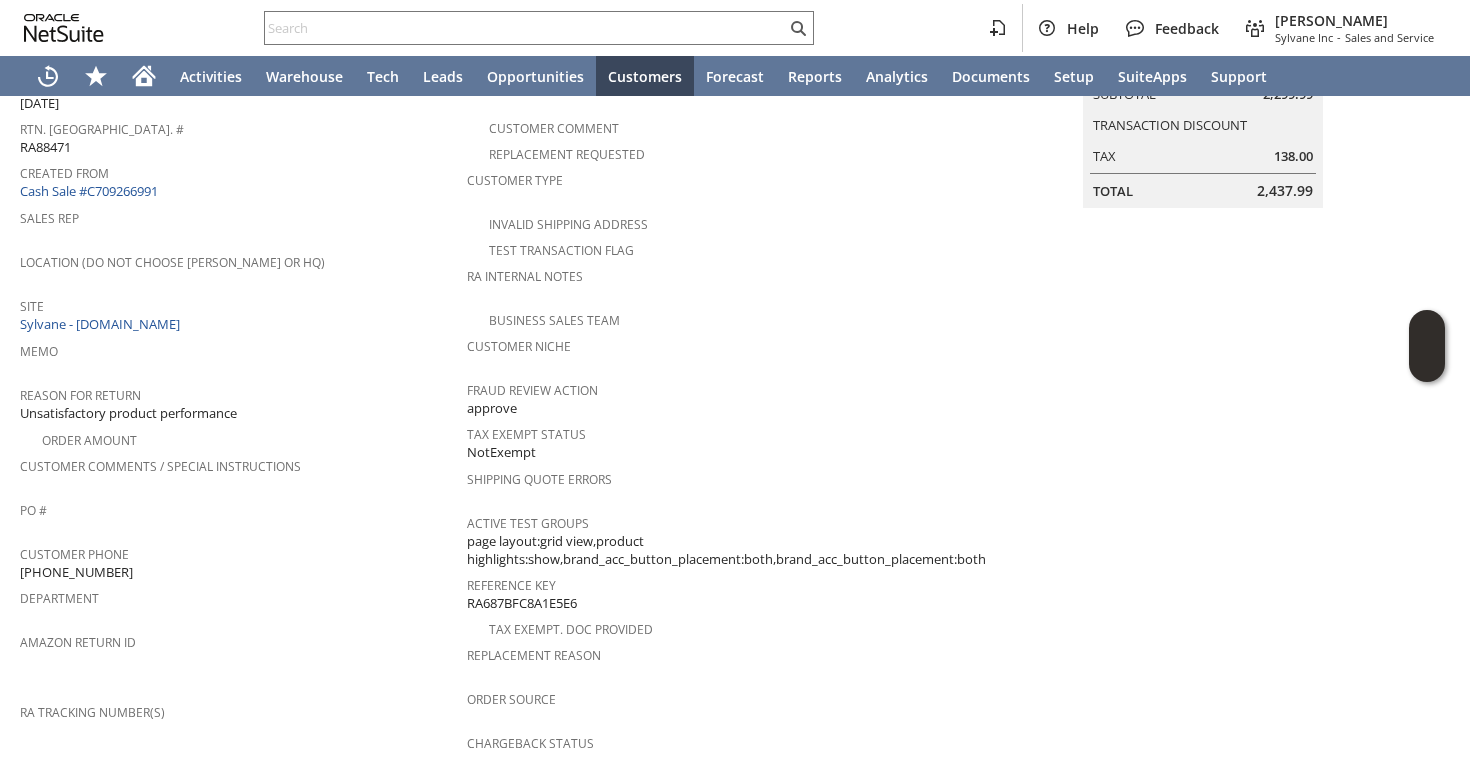 click on "[PHONE_NUMBER]" at bounding box center (76, 572) 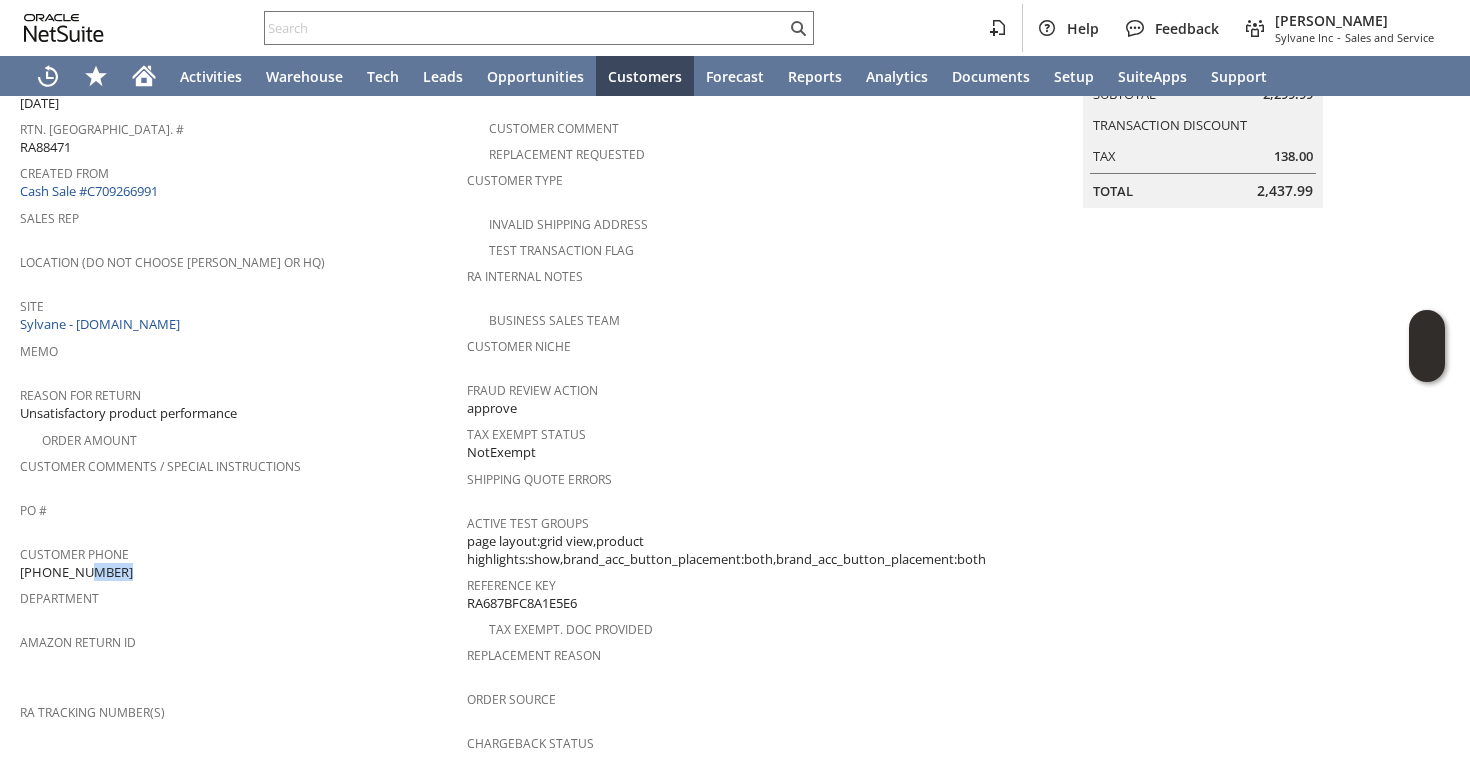 click on "[PHONE_NUMBER]" at bounding box center [76, 572] 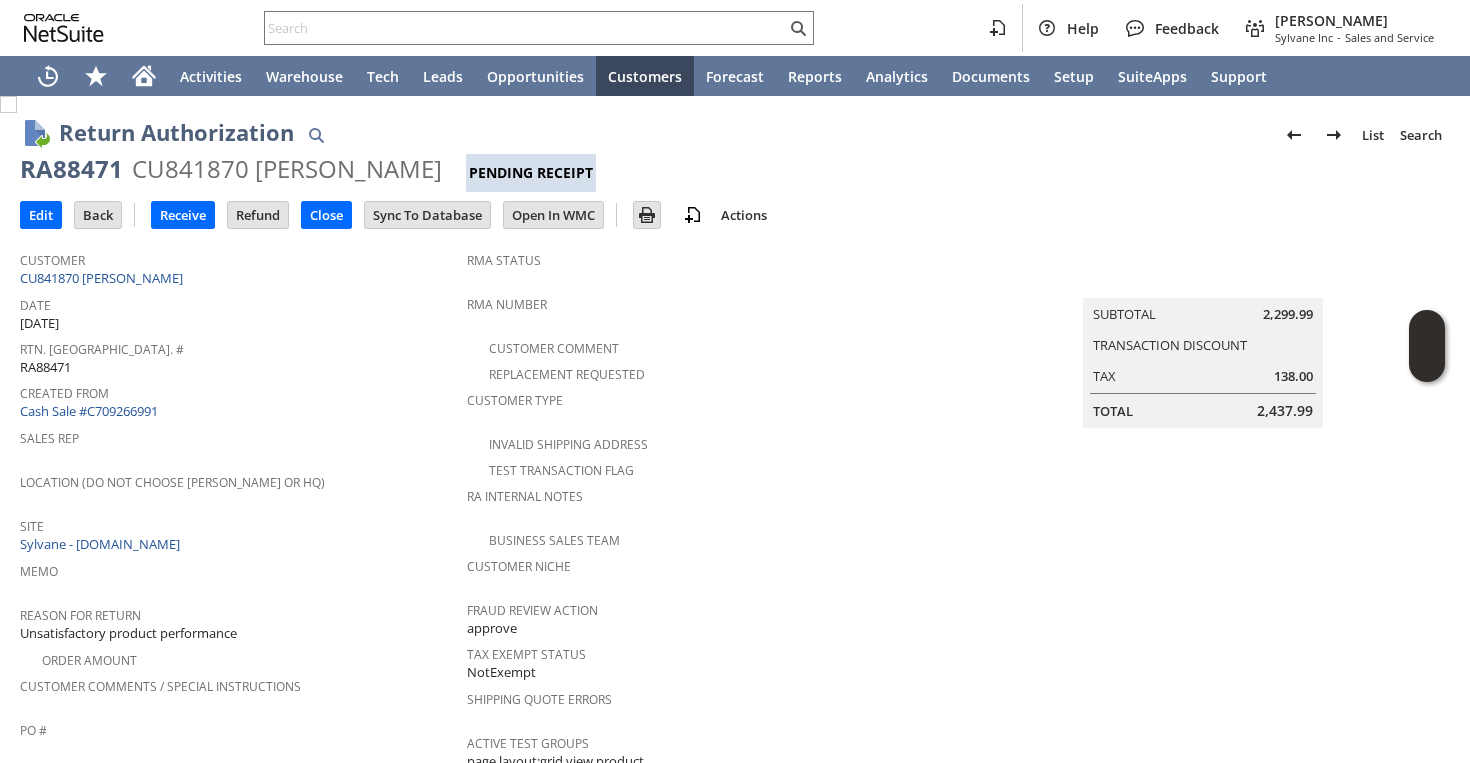 click on "RA88471" at bounding box center [71, 169] 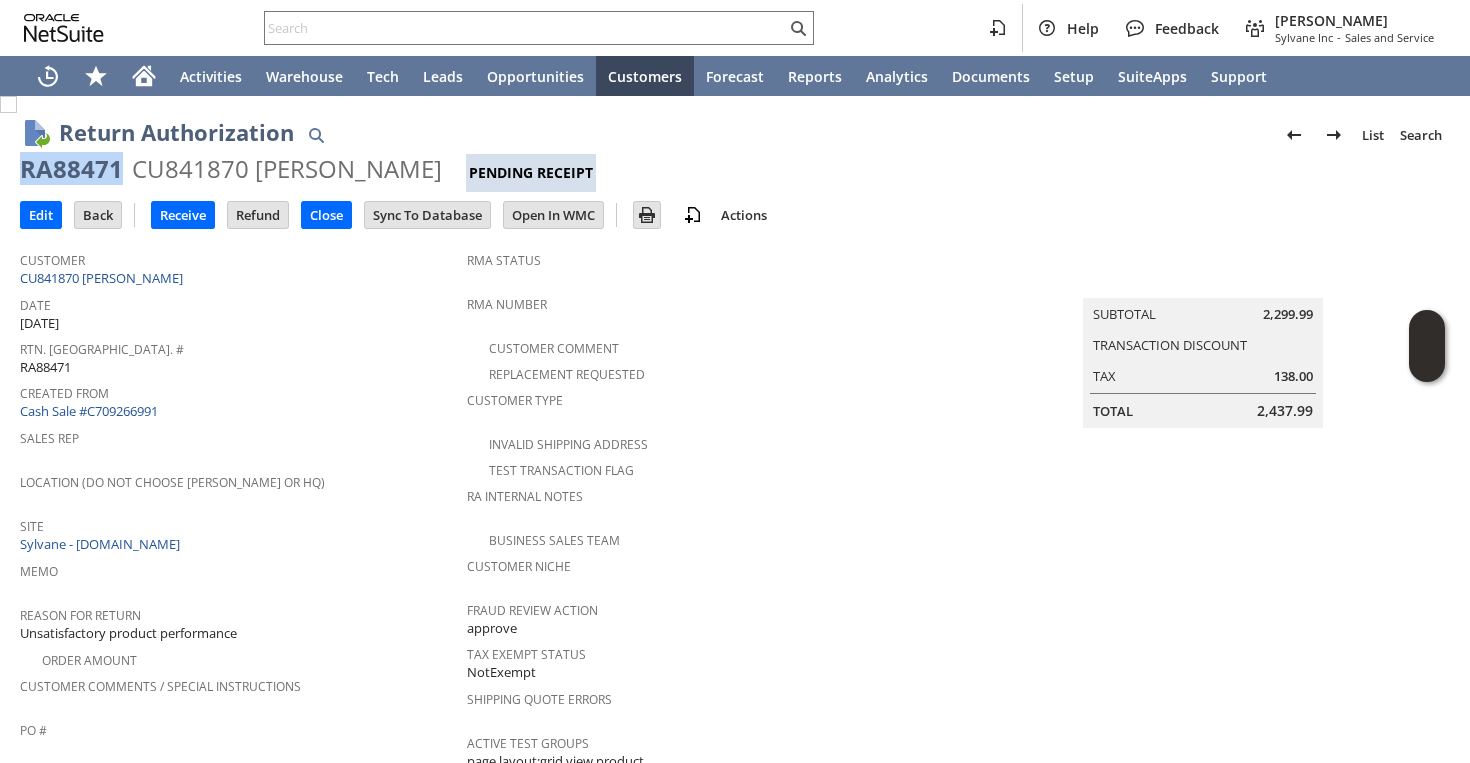 copy on "RA88471" 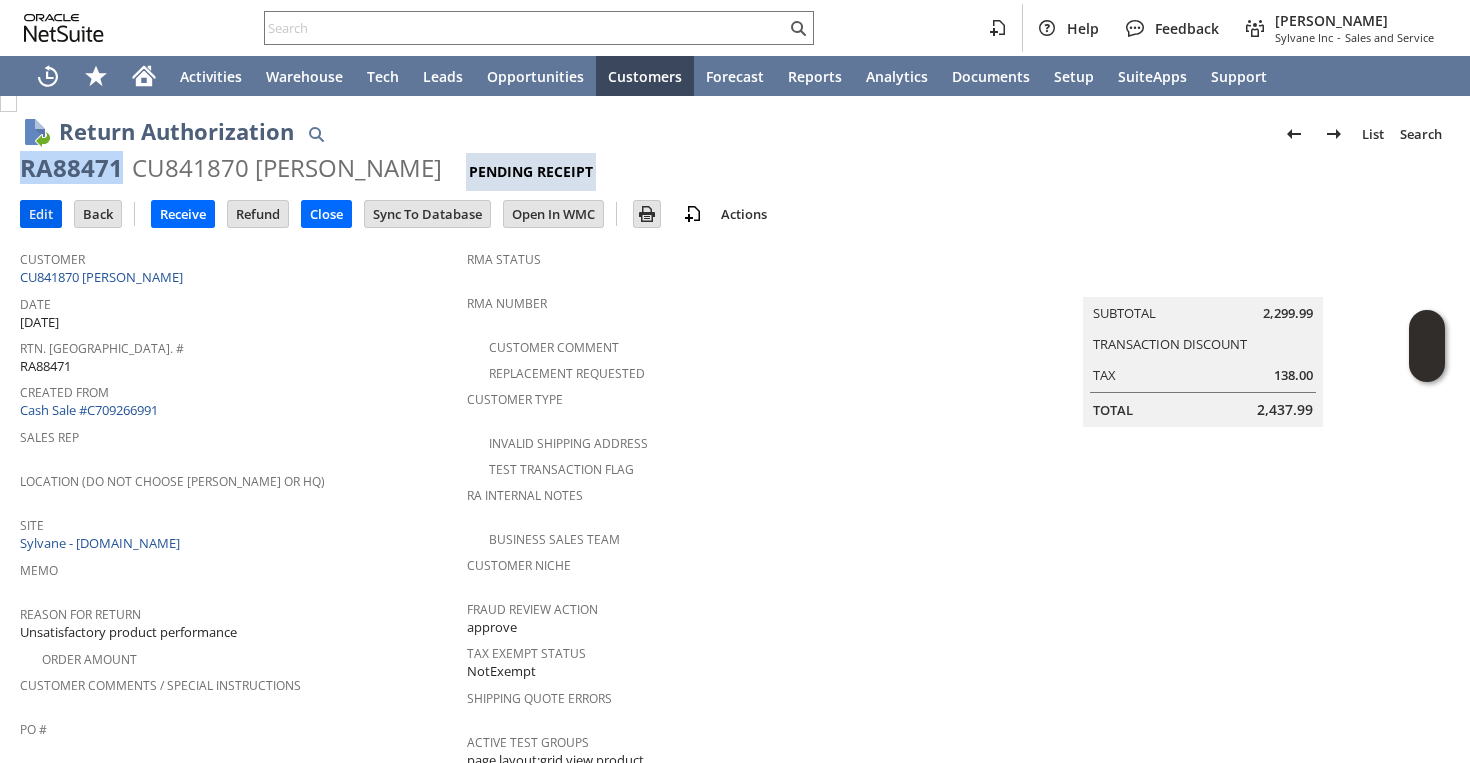 click on "Edit" at bounding box center (41, 214) 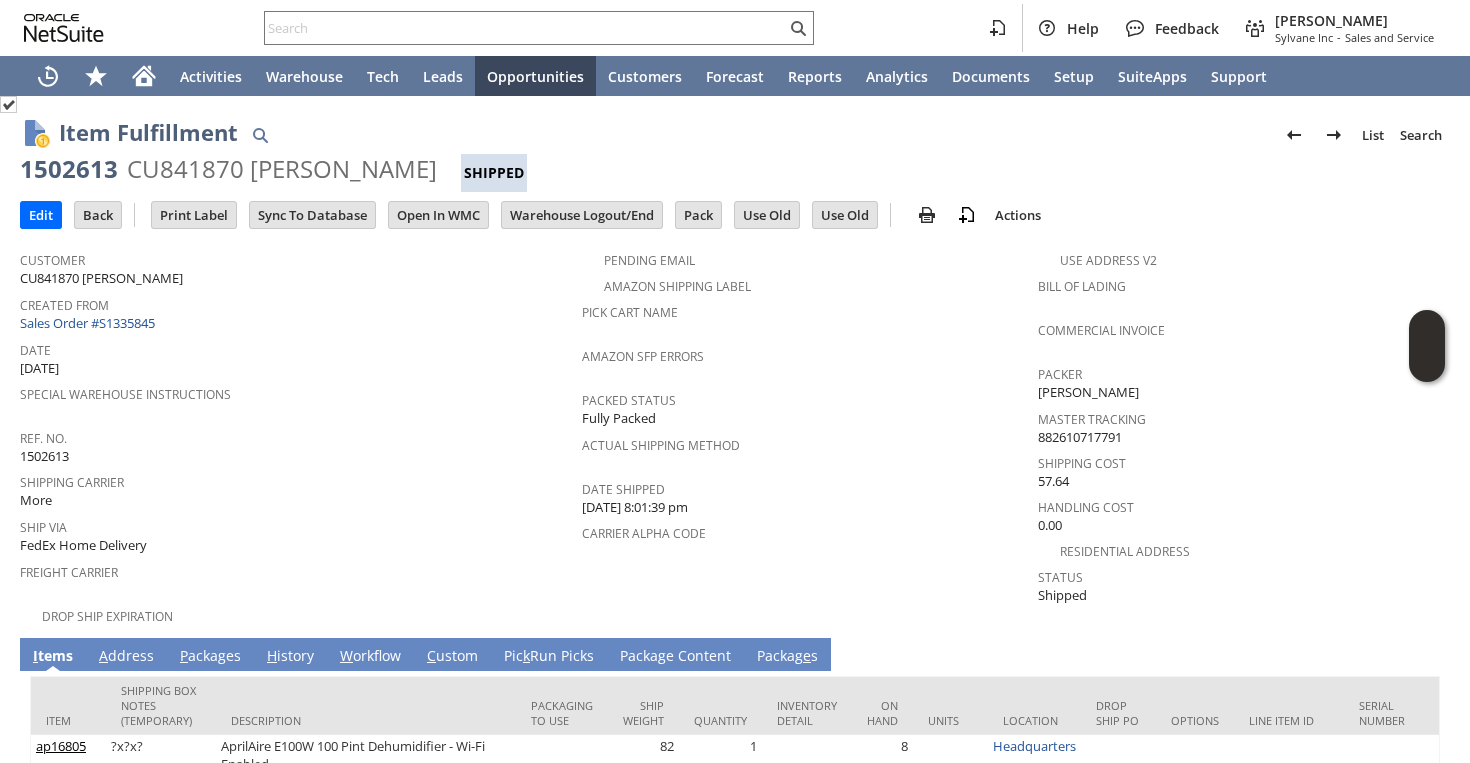 scroll, scrollTop: 0, scrollLeft: 0, axis: both 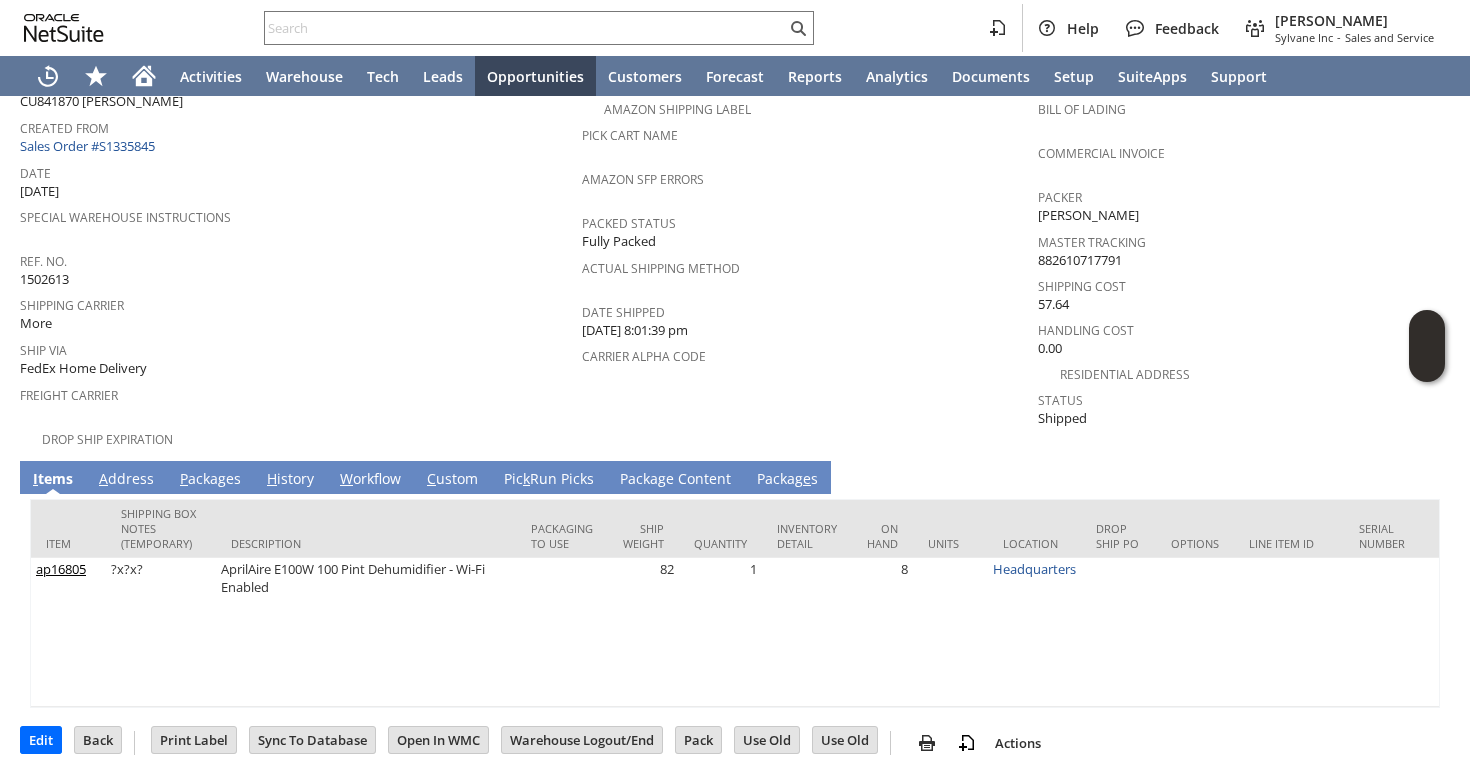 click on "P ackages" at bounding box center (210, 477) 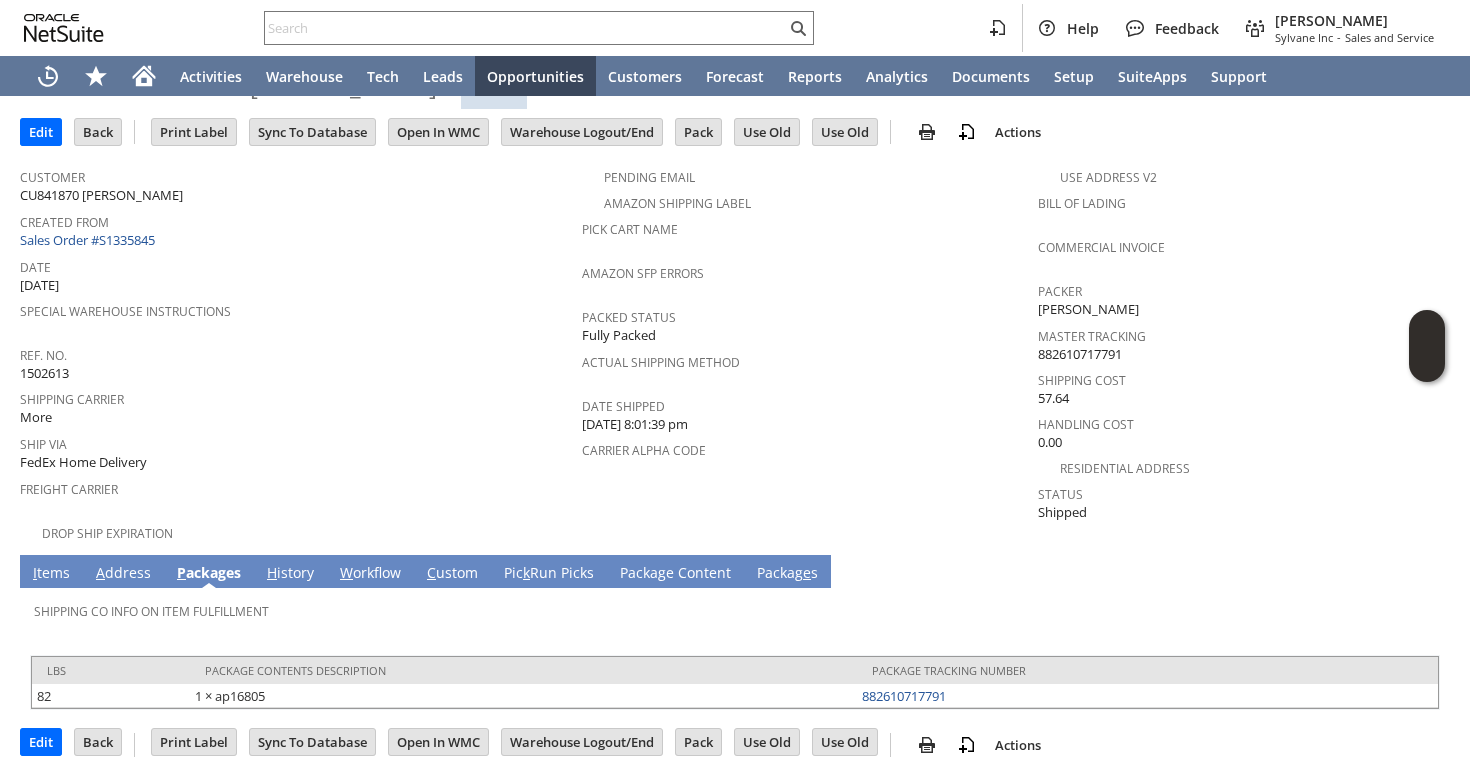 click on "I tems" at bounding box center (51, 574) 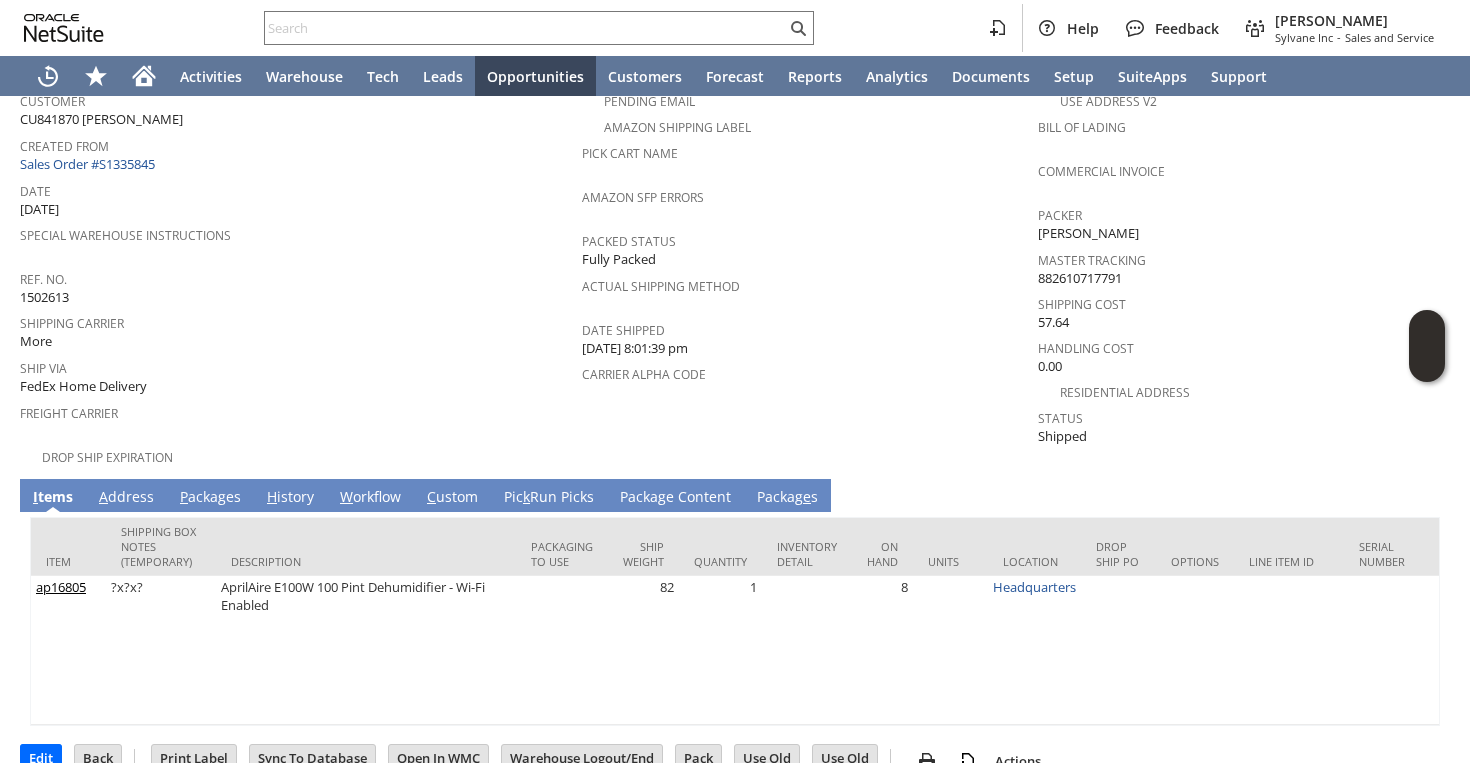 scroll, scrollTop: 177, scrollLeft: 0, axis: vertical 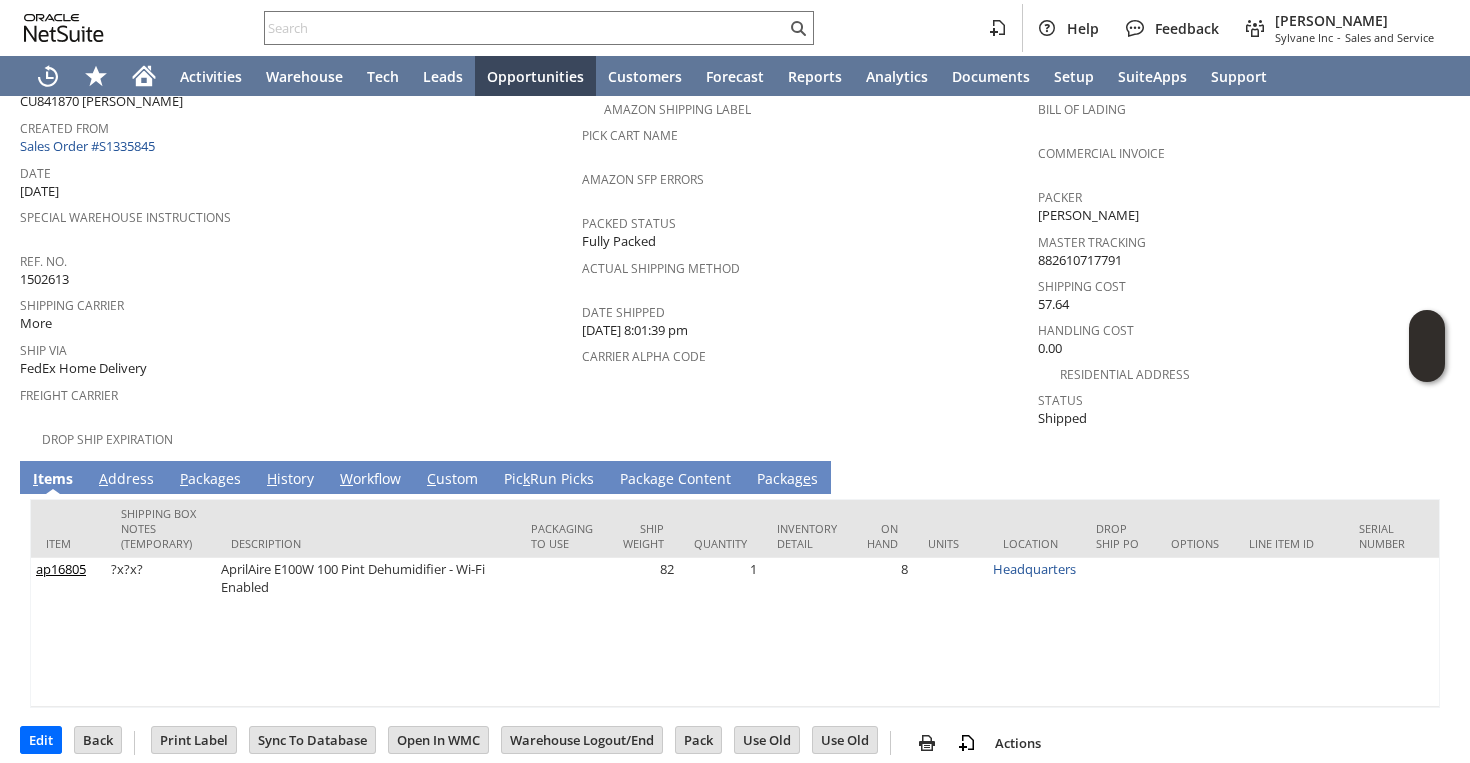 click at bounding box center [735, 496] 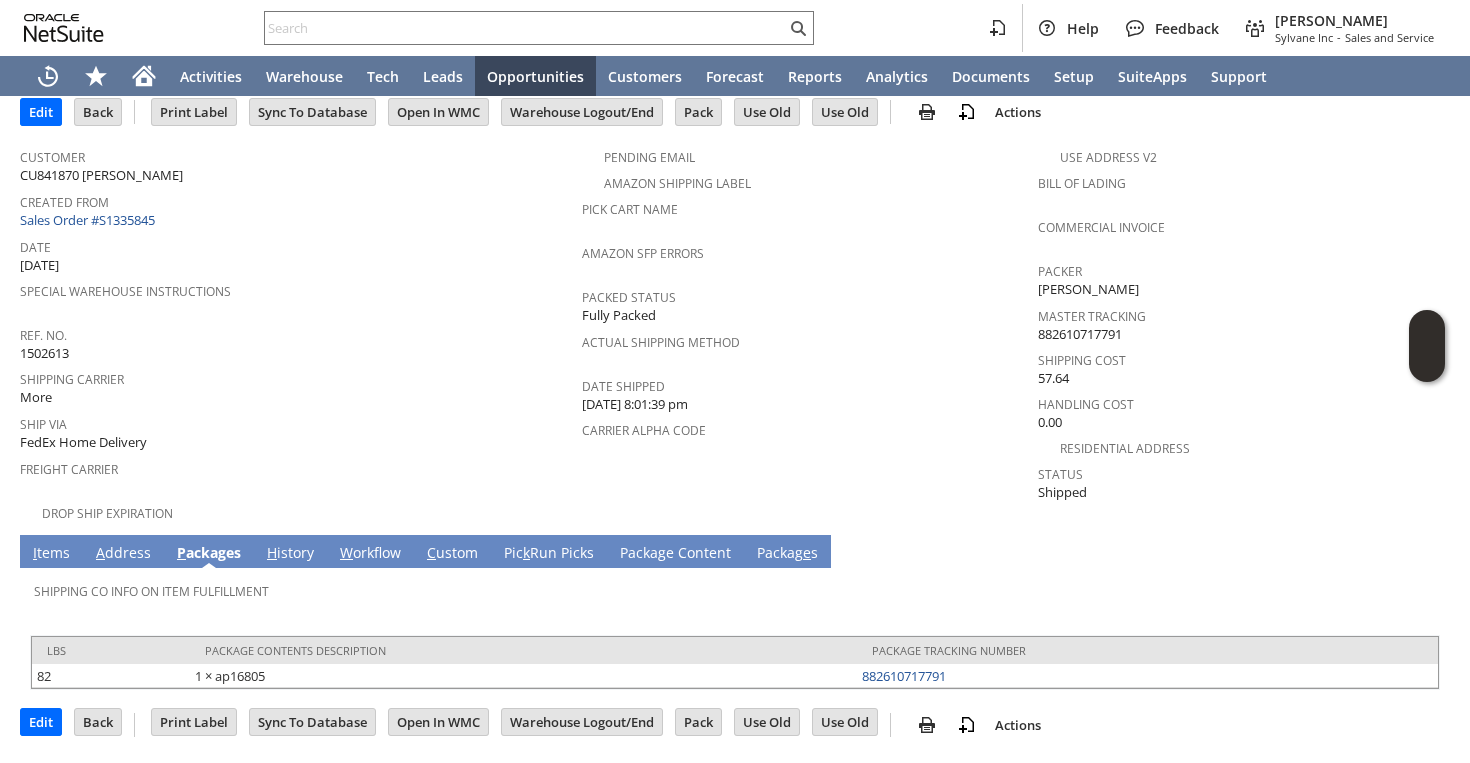scroll, scrollTop: 83, scrollLeft: 0, axis: vertical 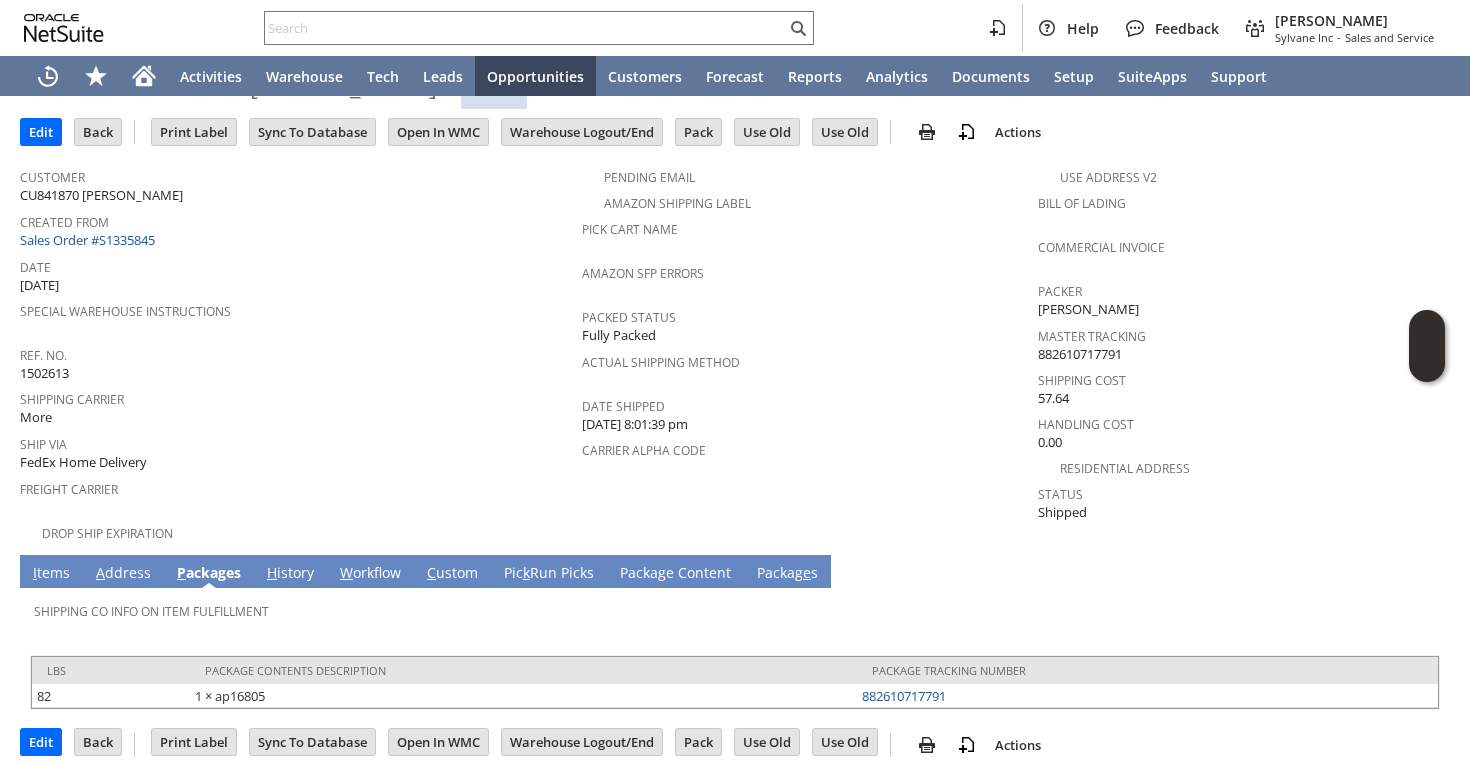 click on "A ddress" at bounding box center (123, 574) 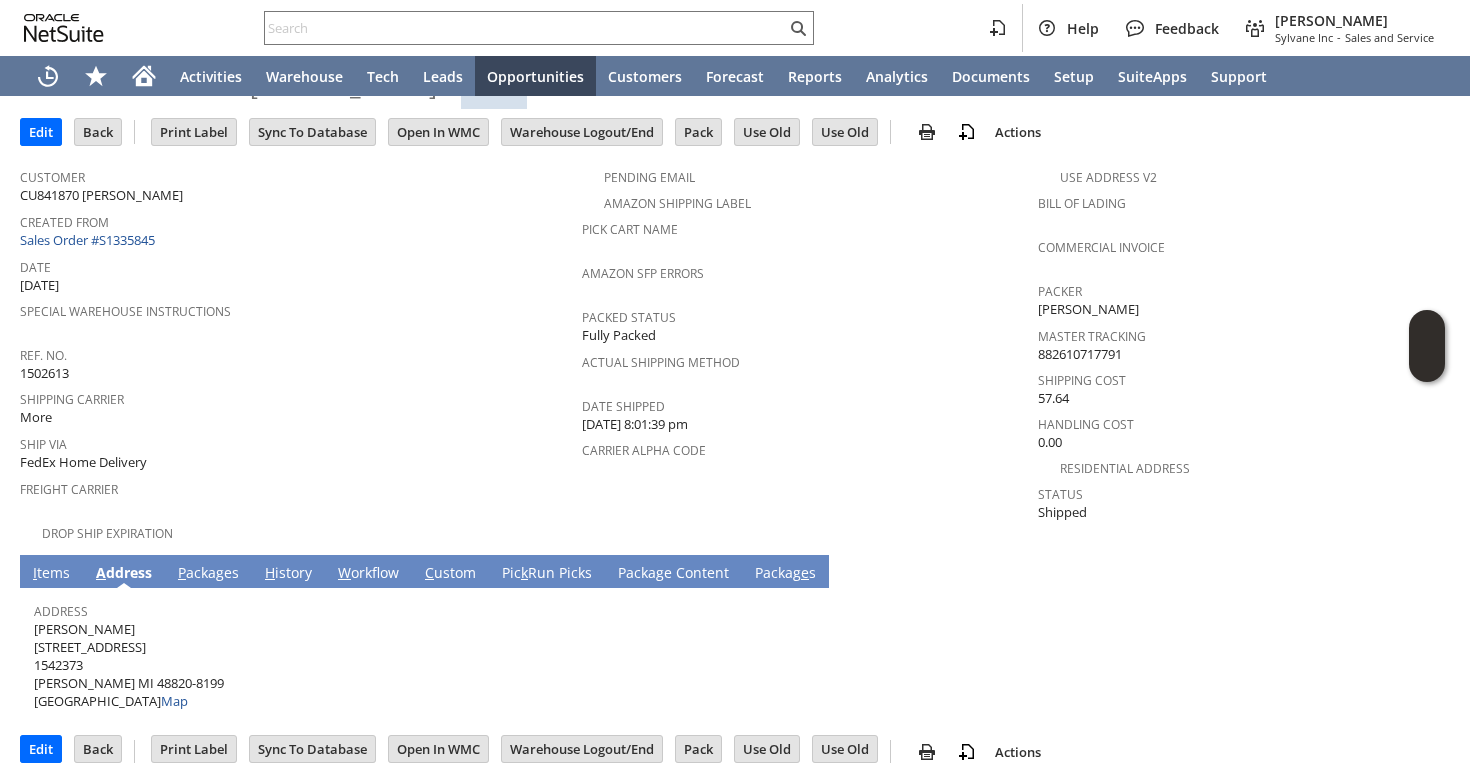 click on "Kerry Helmer 13627 CANYONWOOD CLOSE 1542373 DEWITT MI 48820-8199 United States  Map" at bounding box center [129, 665] 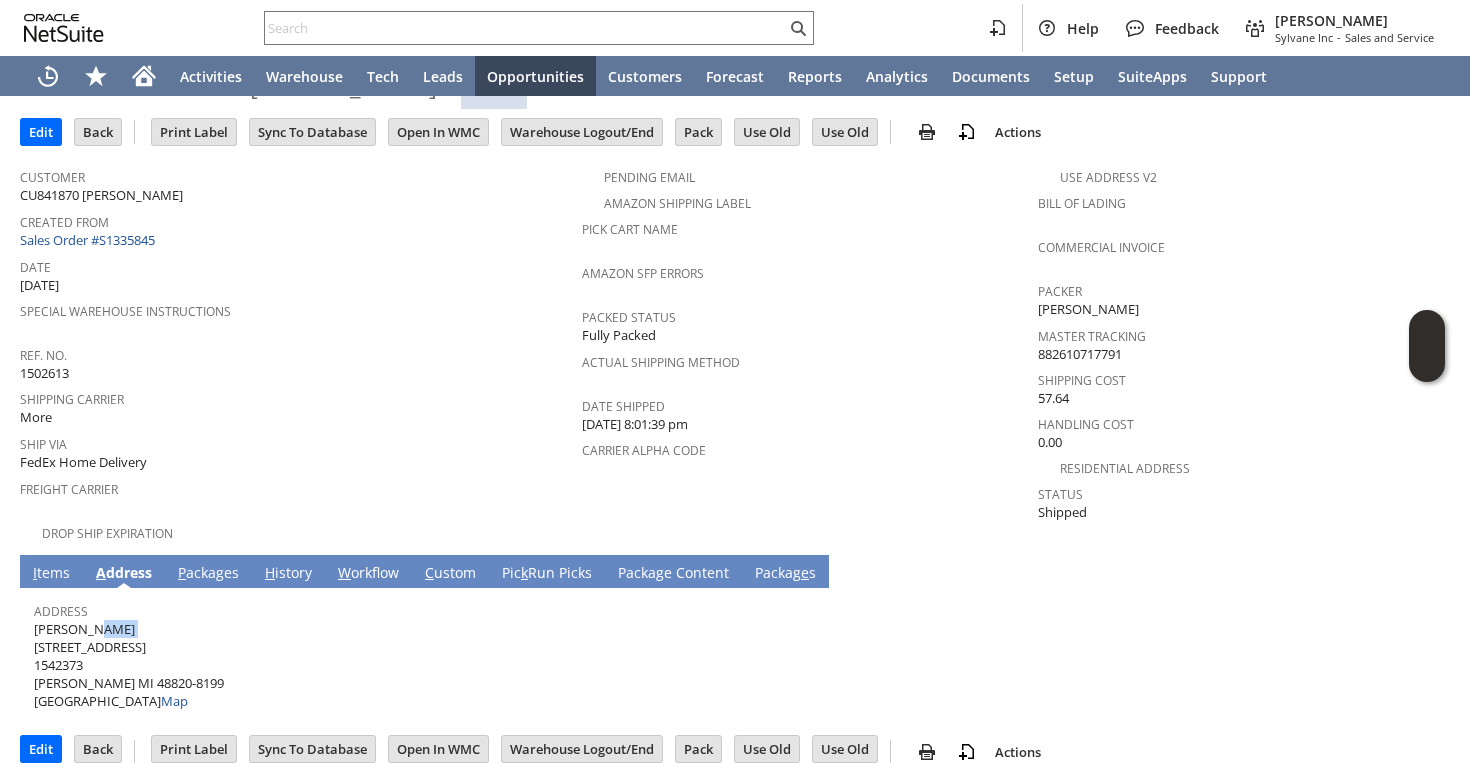 copy on "Kerry Helmer" 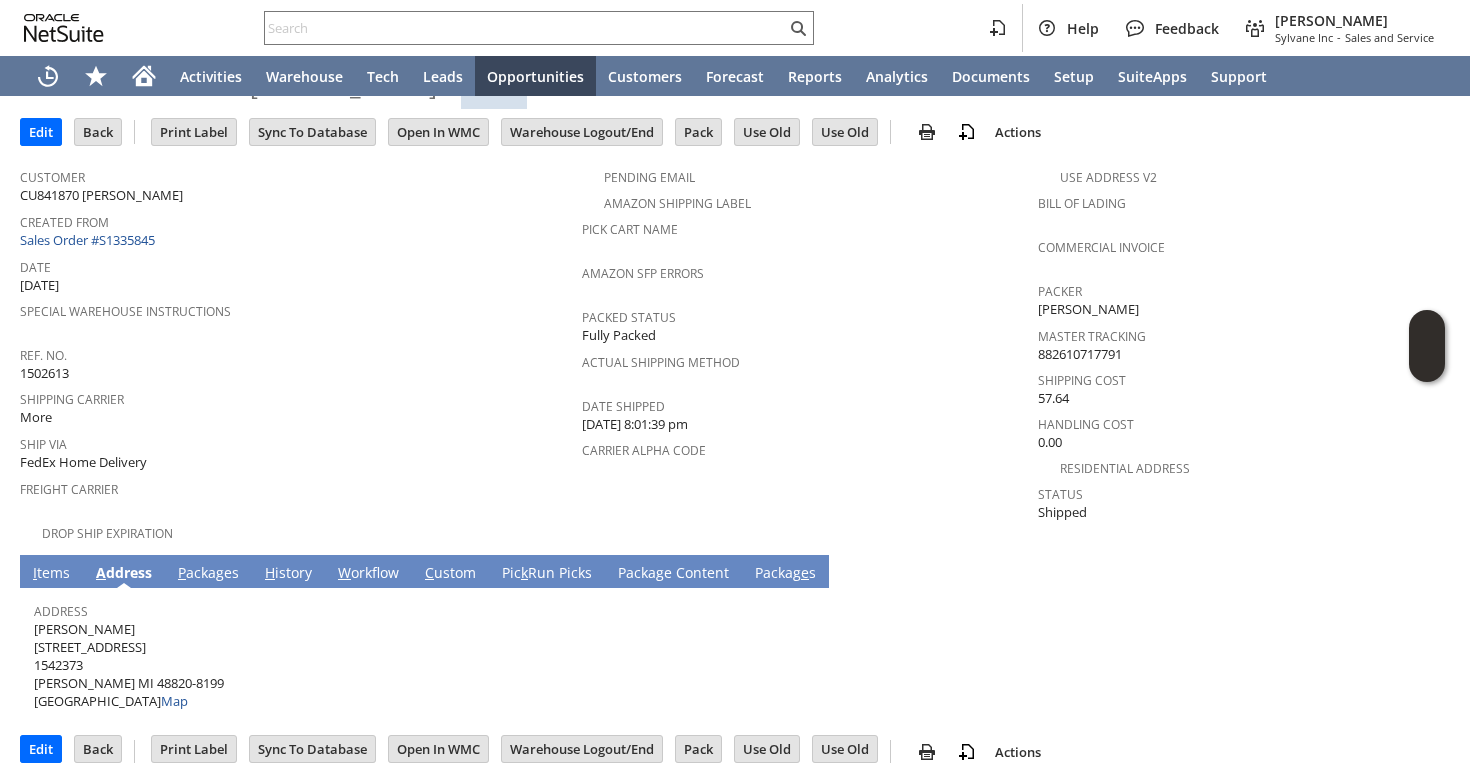 click on "Kerry Helmer 13627 CANYONWOOD CLOSE 1542373 DEWITT MI 48820-8199 United States  Map" at bounding box center [129, 665] 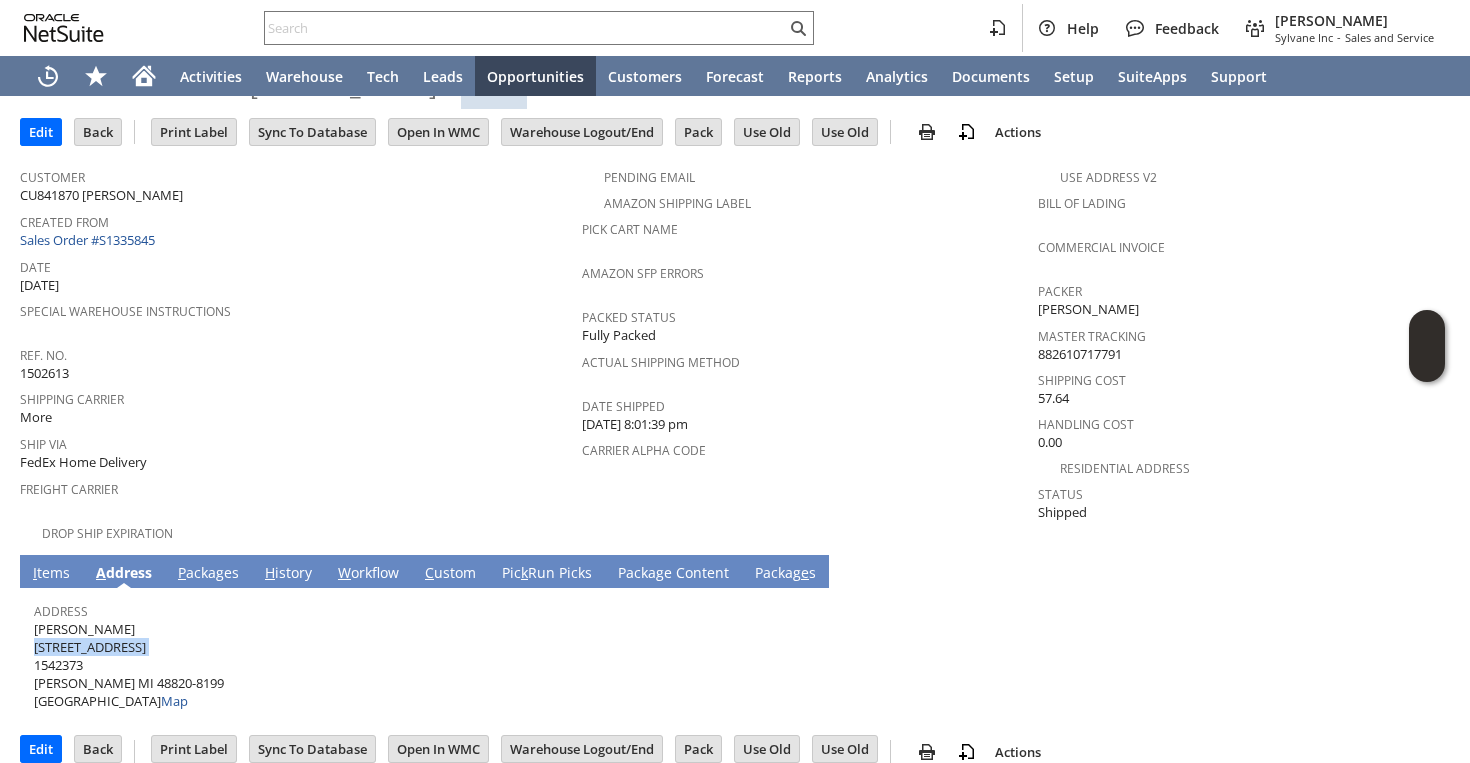 copy on "13627 CANYONWOOD CLOSE" 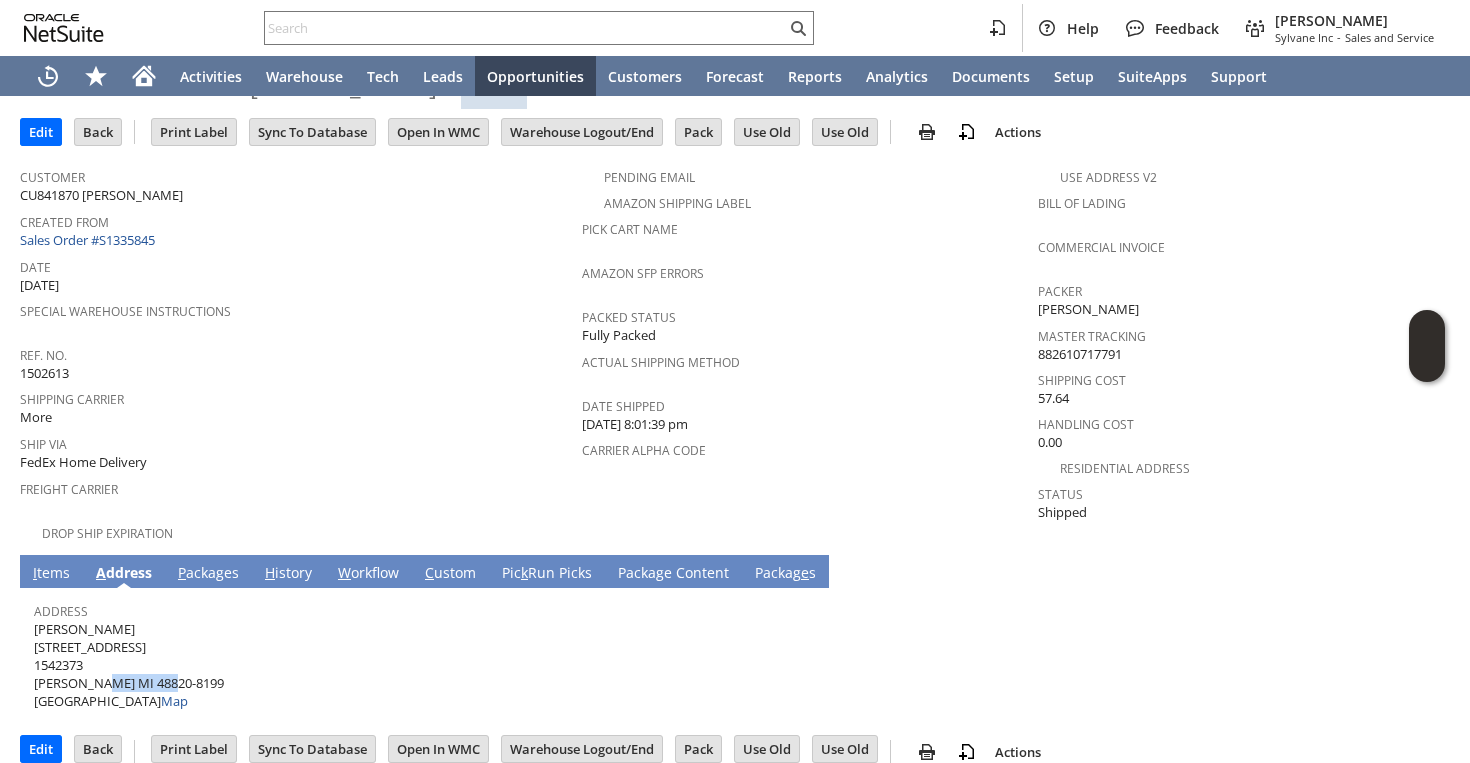 drag, startPoint x: 105, startPoint y: 661, endPoint x: 193, endPoint y: 658, distance: 88.051125 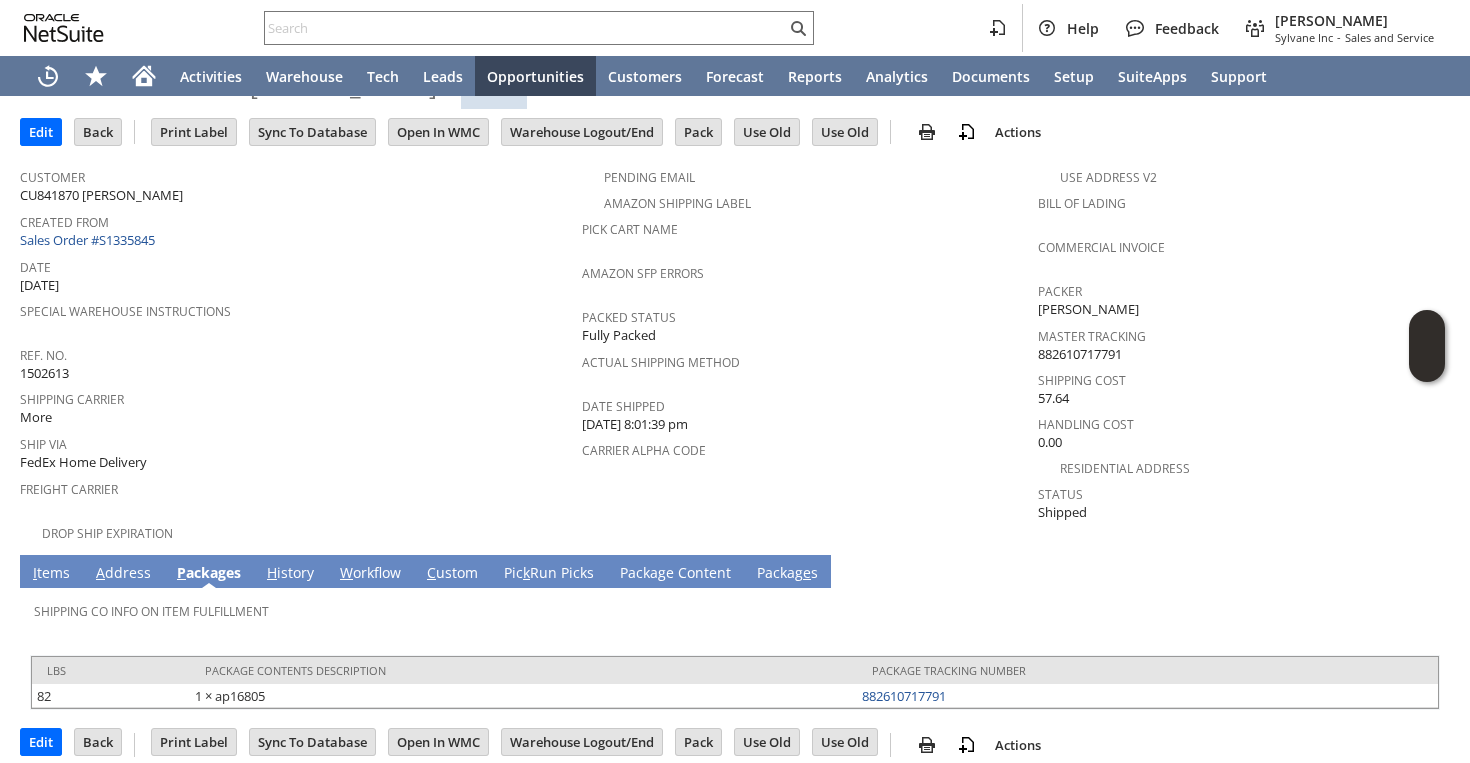 click on "I tems" at bounding box center (51, 574) 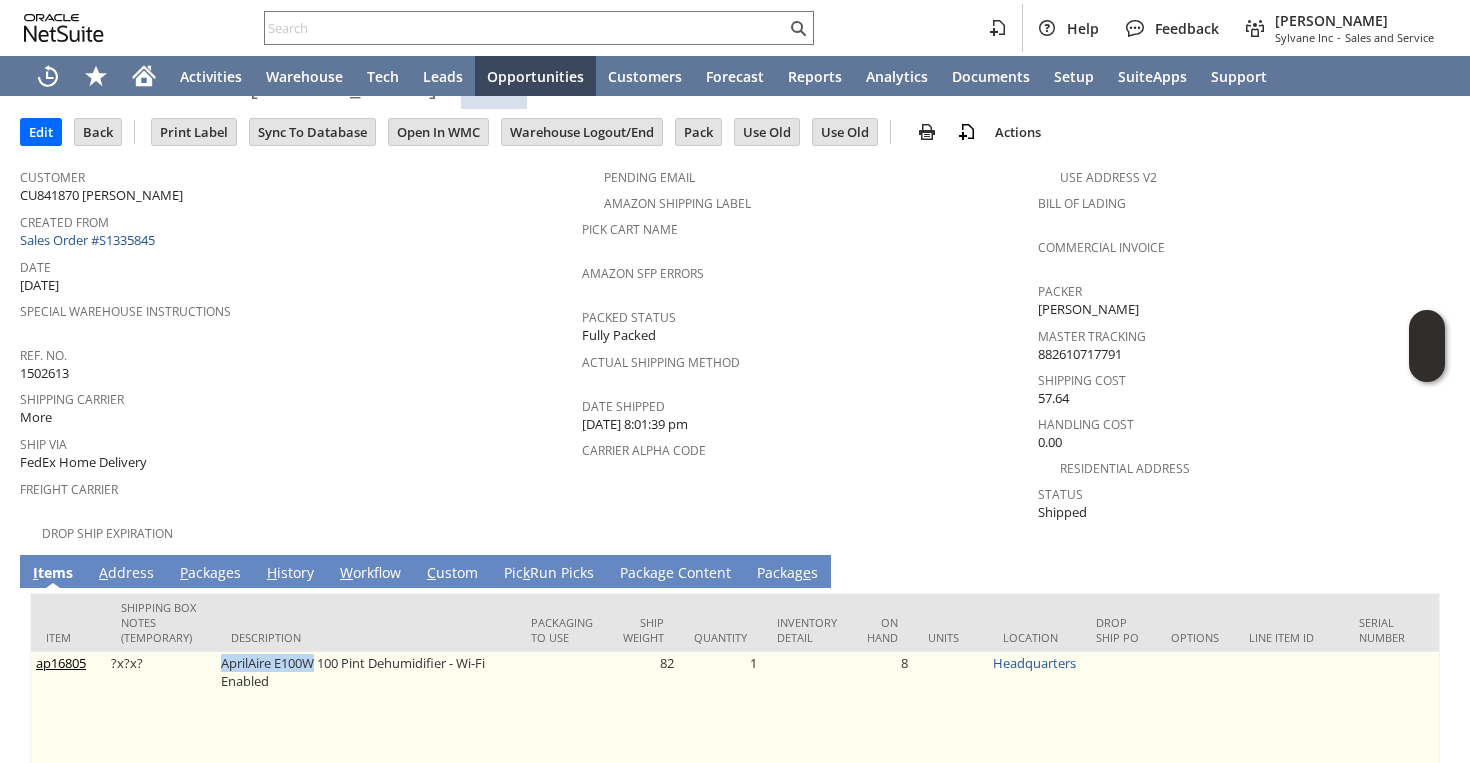 drag, startPoint x: 218, startPoint y: 644, endPoint x: 314, endPoint y: 641, distance: 96.04687 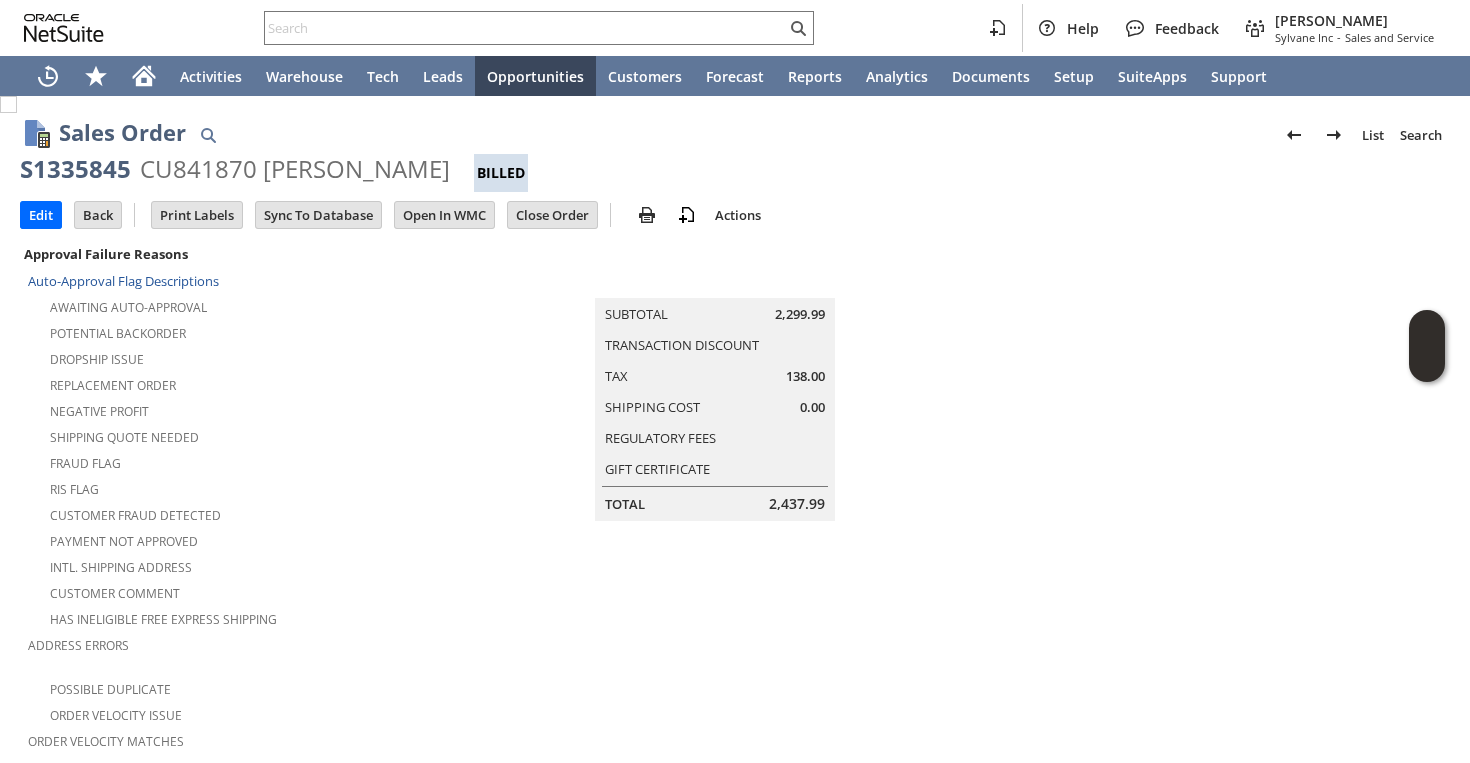 scroll, scrollTop: 0, scrollLeft: 0, axis: both 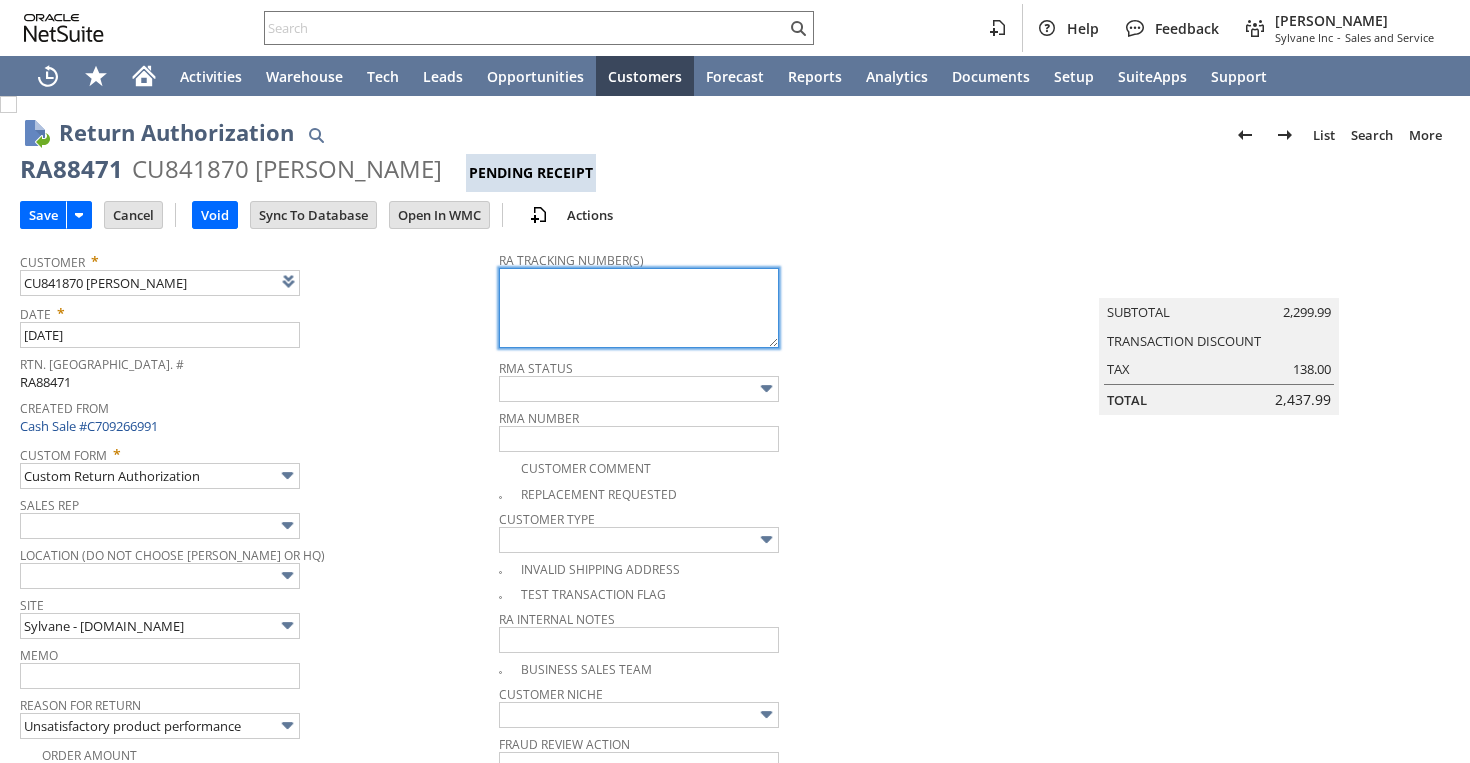 click at bounding box center (639, 308) 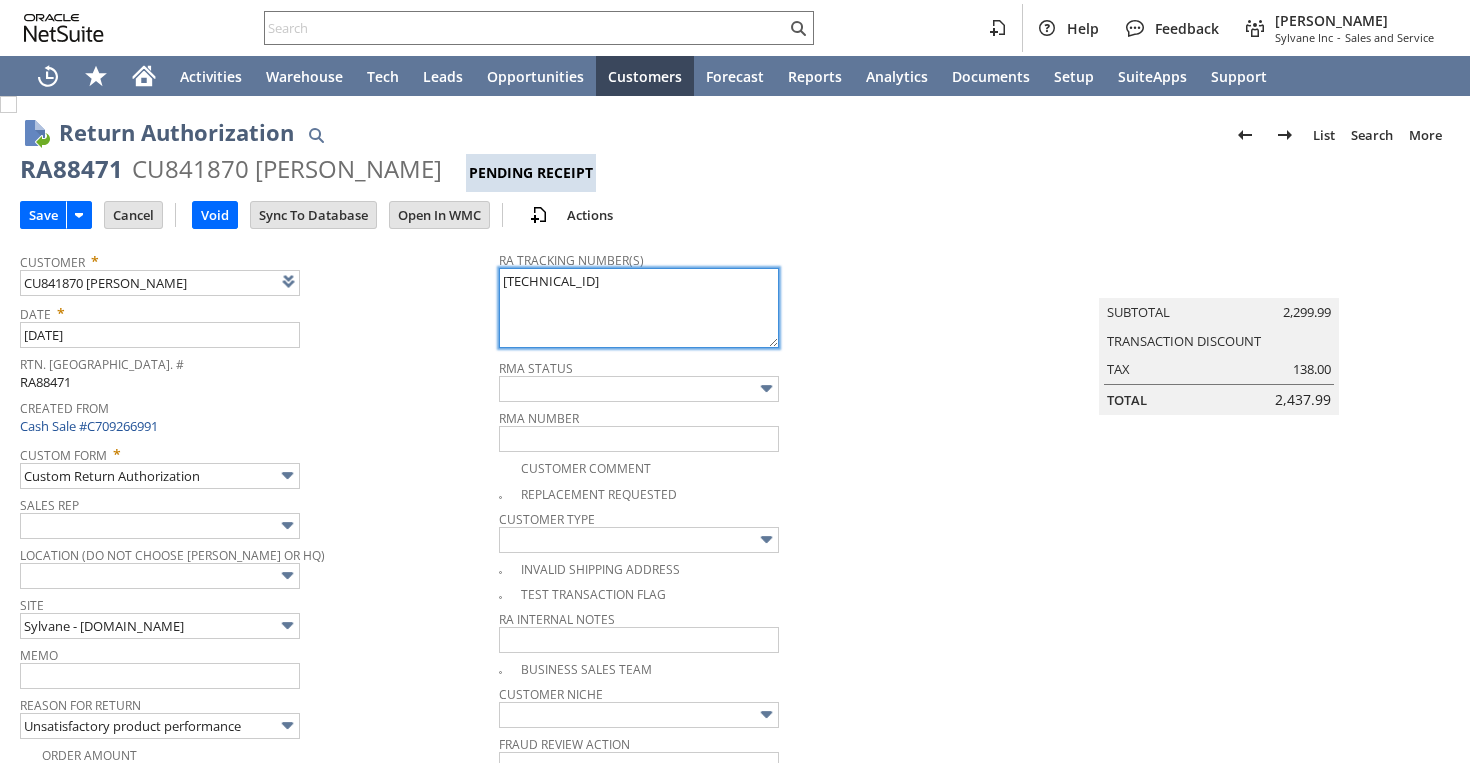 type on "[TECHNICAL_ID]" 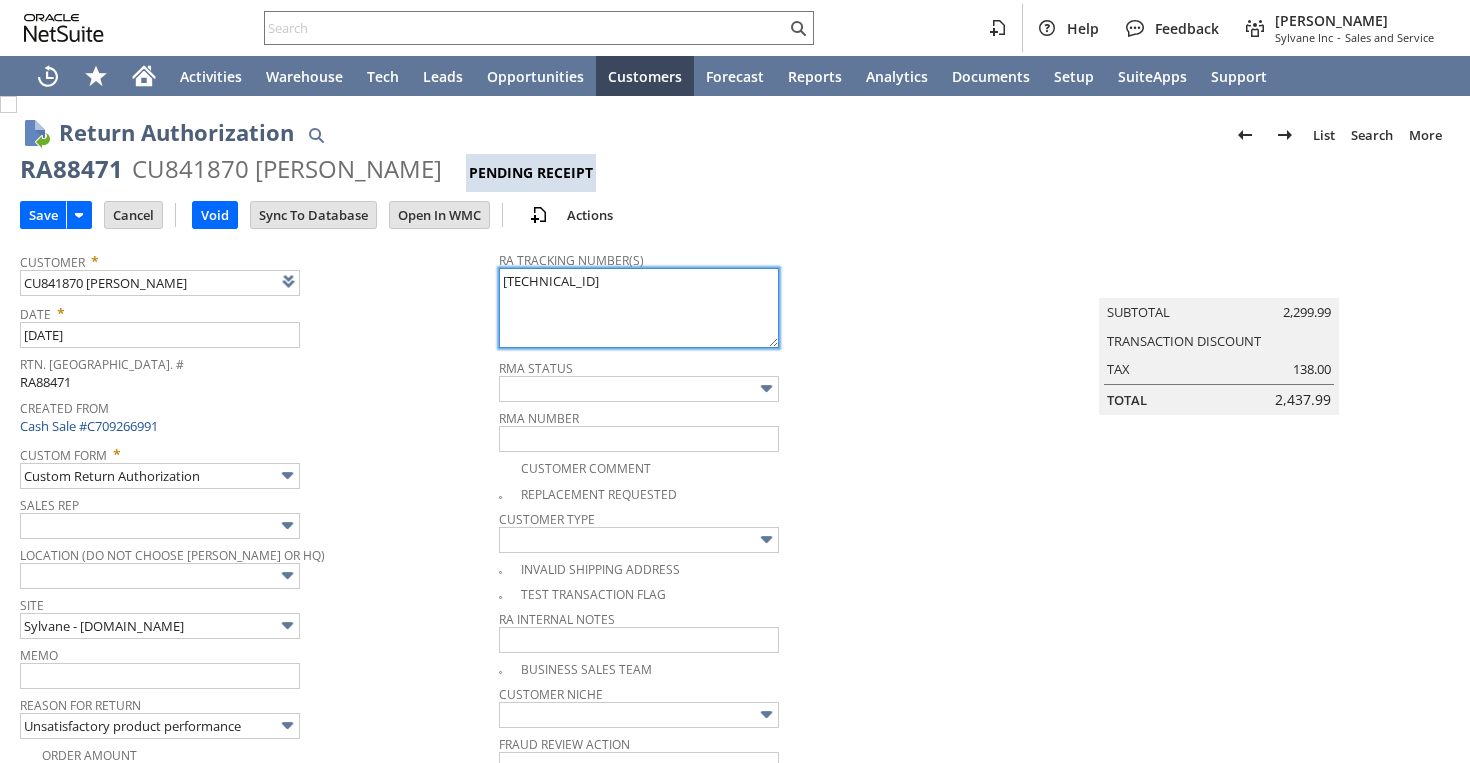 type on "Add" 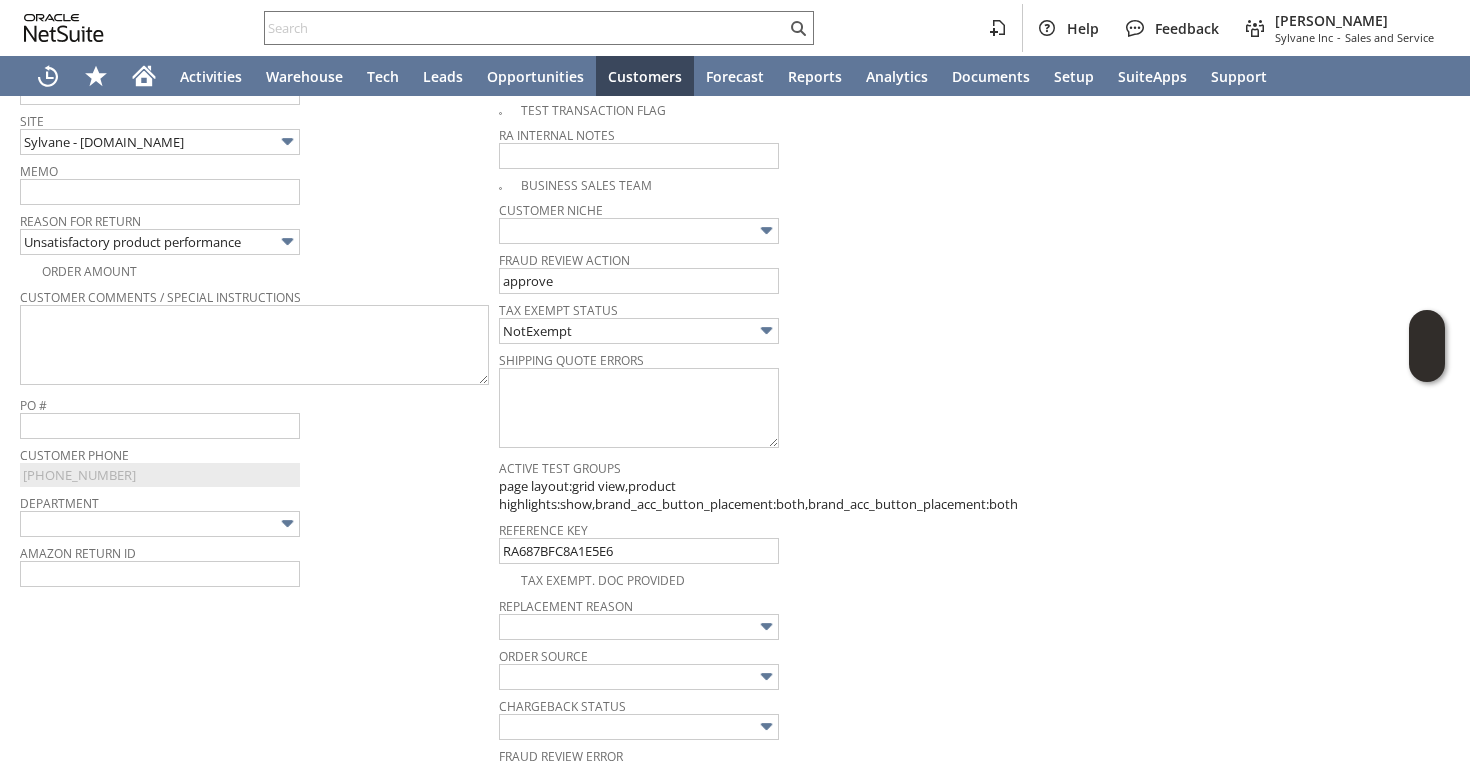 scroll, scrollTop: 0, scrollLeft: 0, axis: both 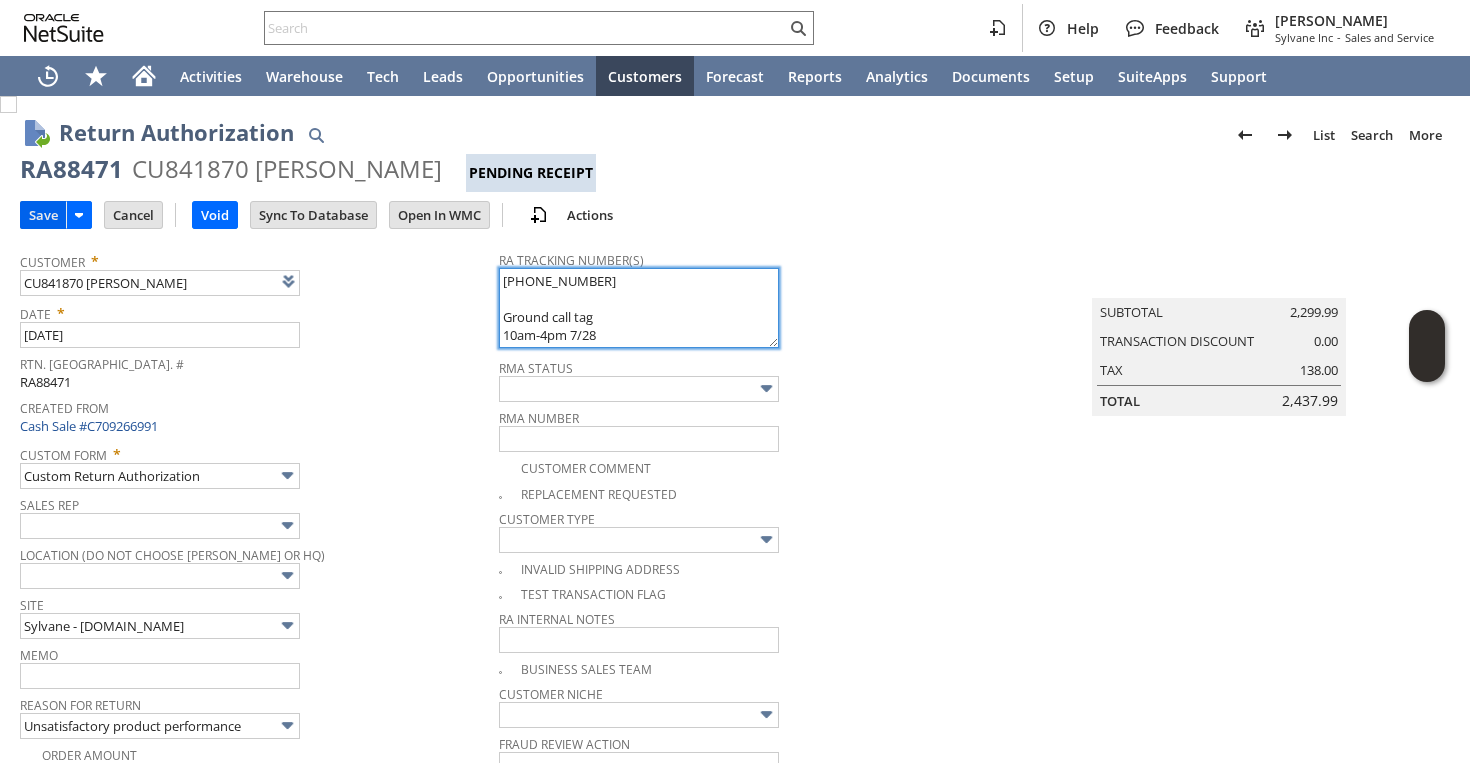 type on "997048900580212
Ground call tag
10am-4pm 7/28" 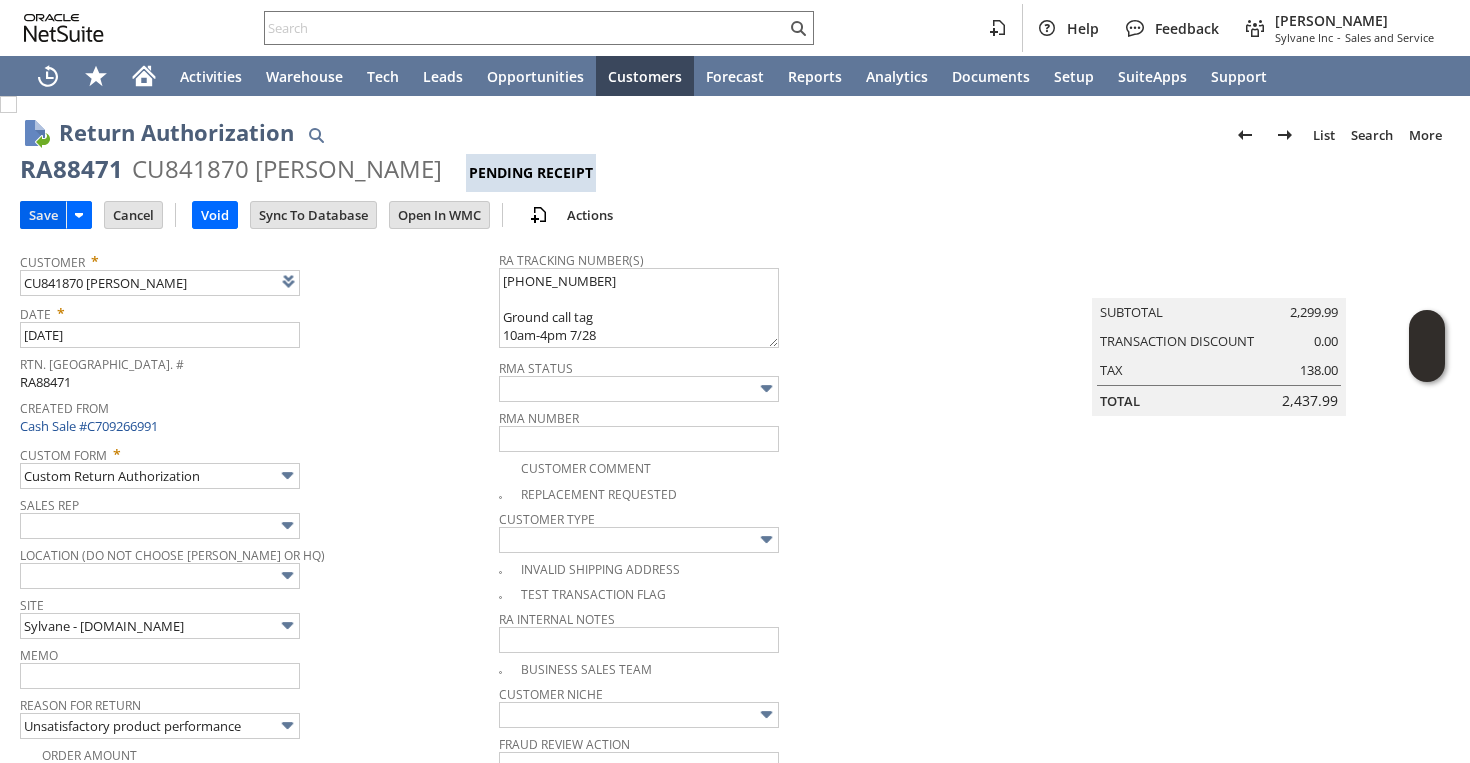 click on "Save" at bounding box center (43, 215) 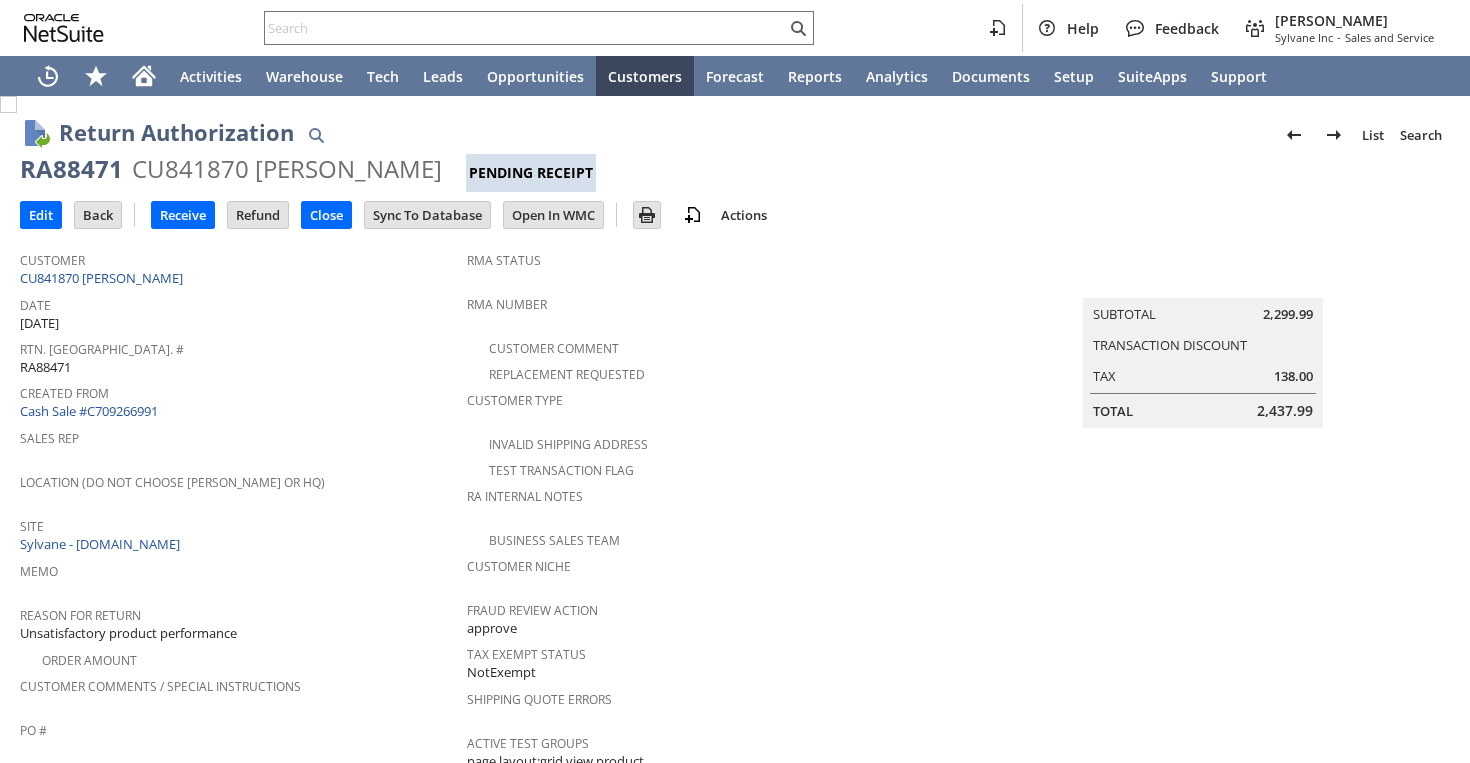 scroll, scrollTop: 0, scrollLeft: 0, axis: both 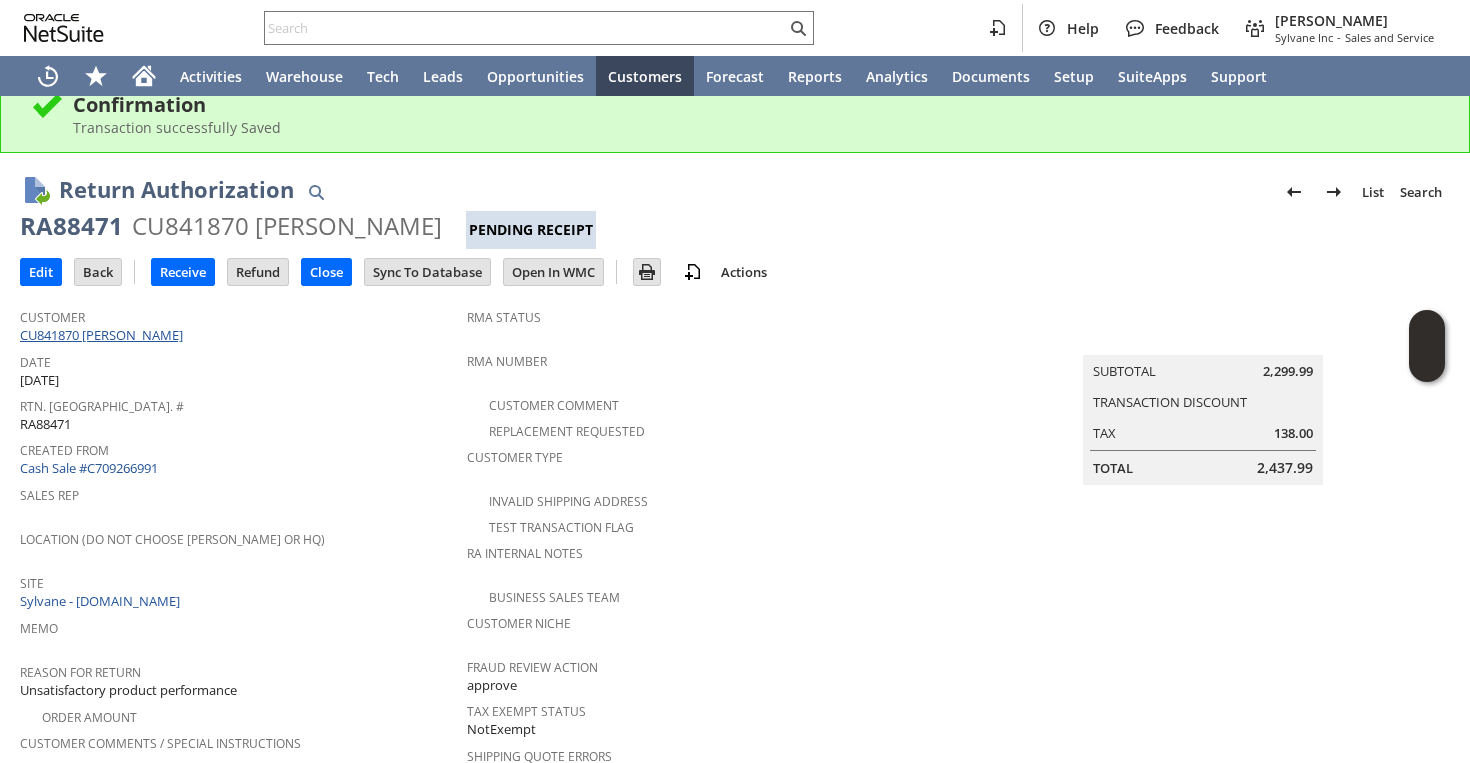 click on "CU841870 [PERSON_NAME]" at bounding box center (104, 335) 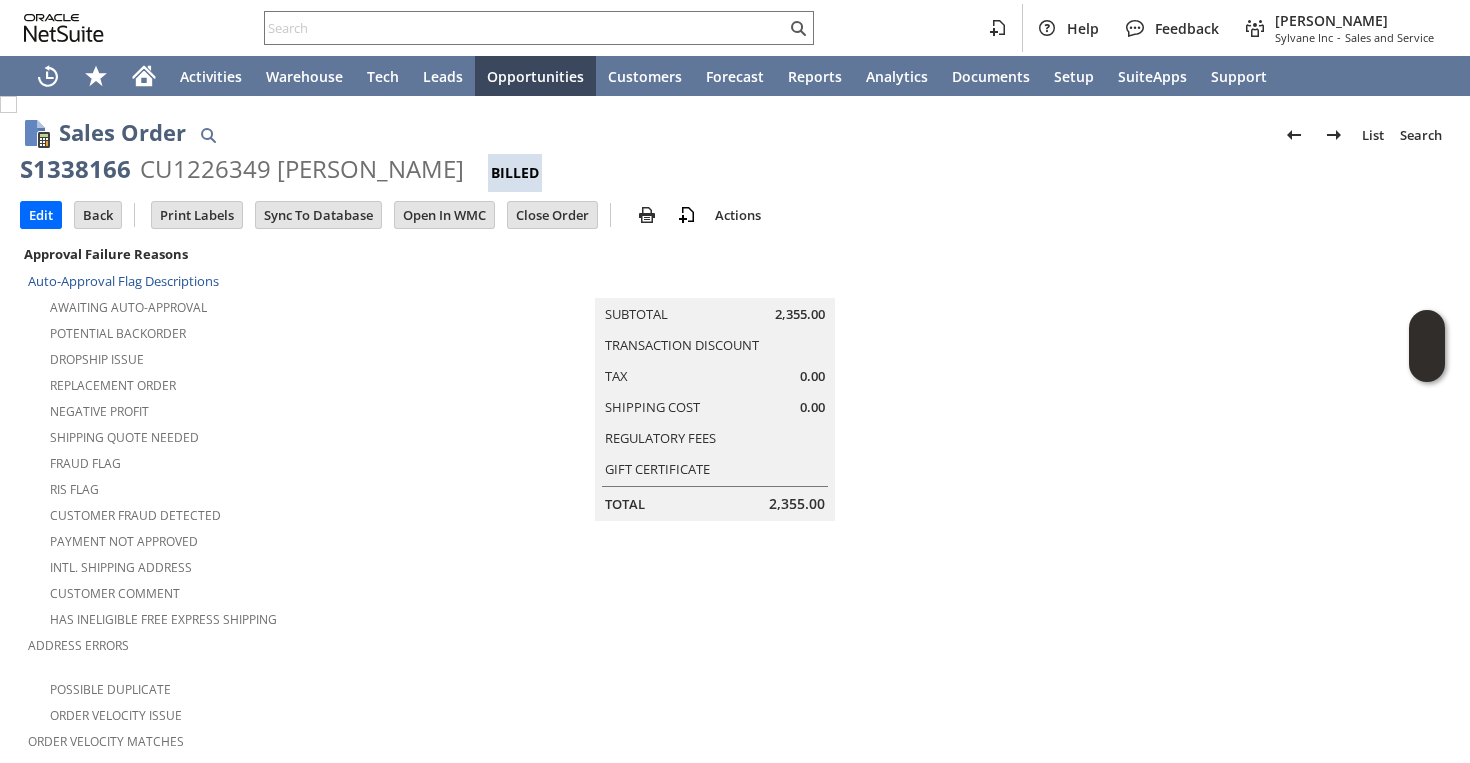 scroll, scrollTop: 0, scrollLeft: 0, axis: both 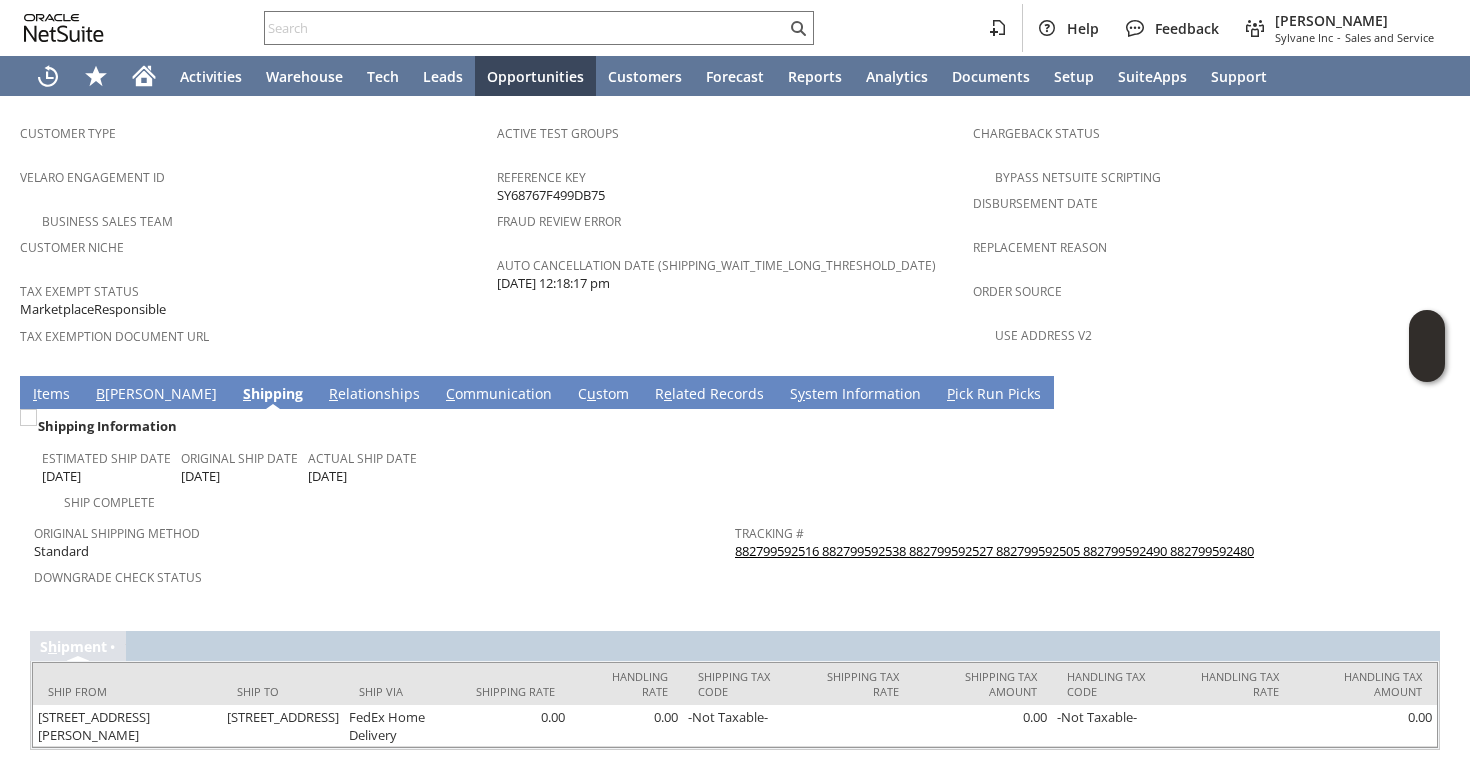 click on "882799592516 882799592538 882799592527 882799592505 882799592490 882799592480" at bounding box center [994, 551] 